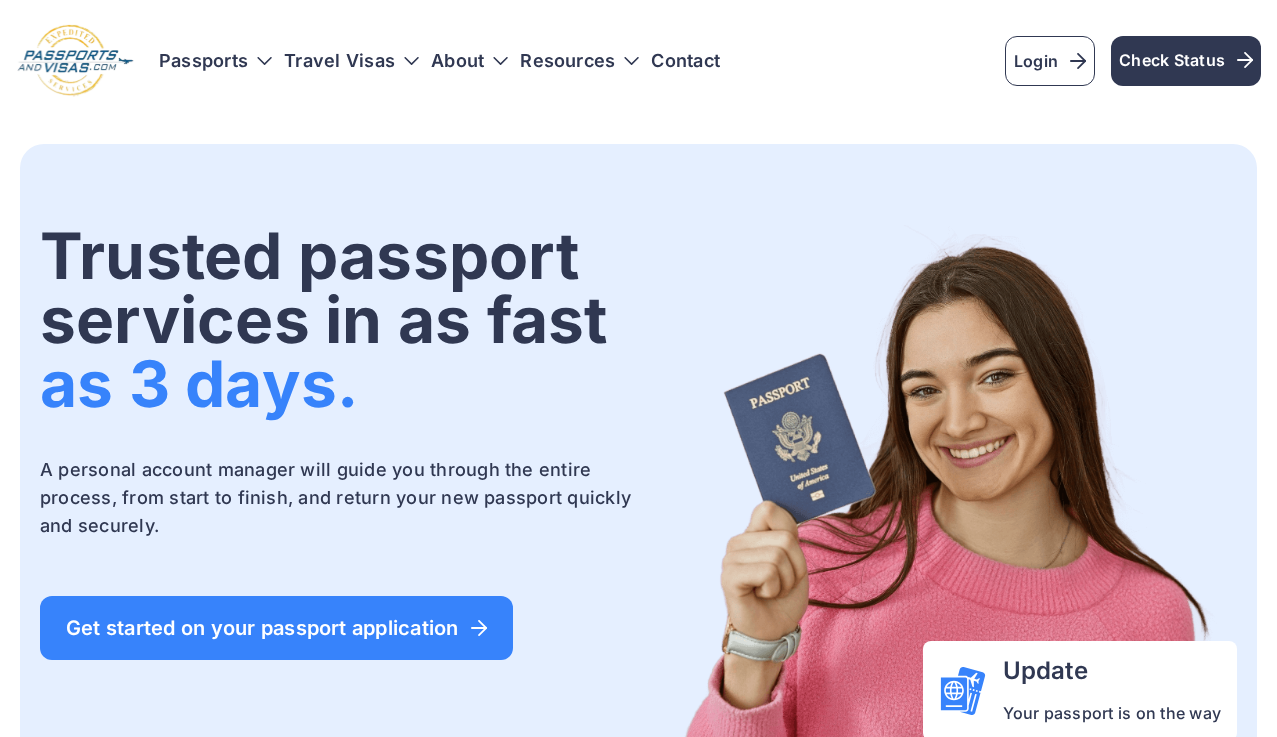 scroll, scrollTop: 0, scrollLeft: 0, axis: both 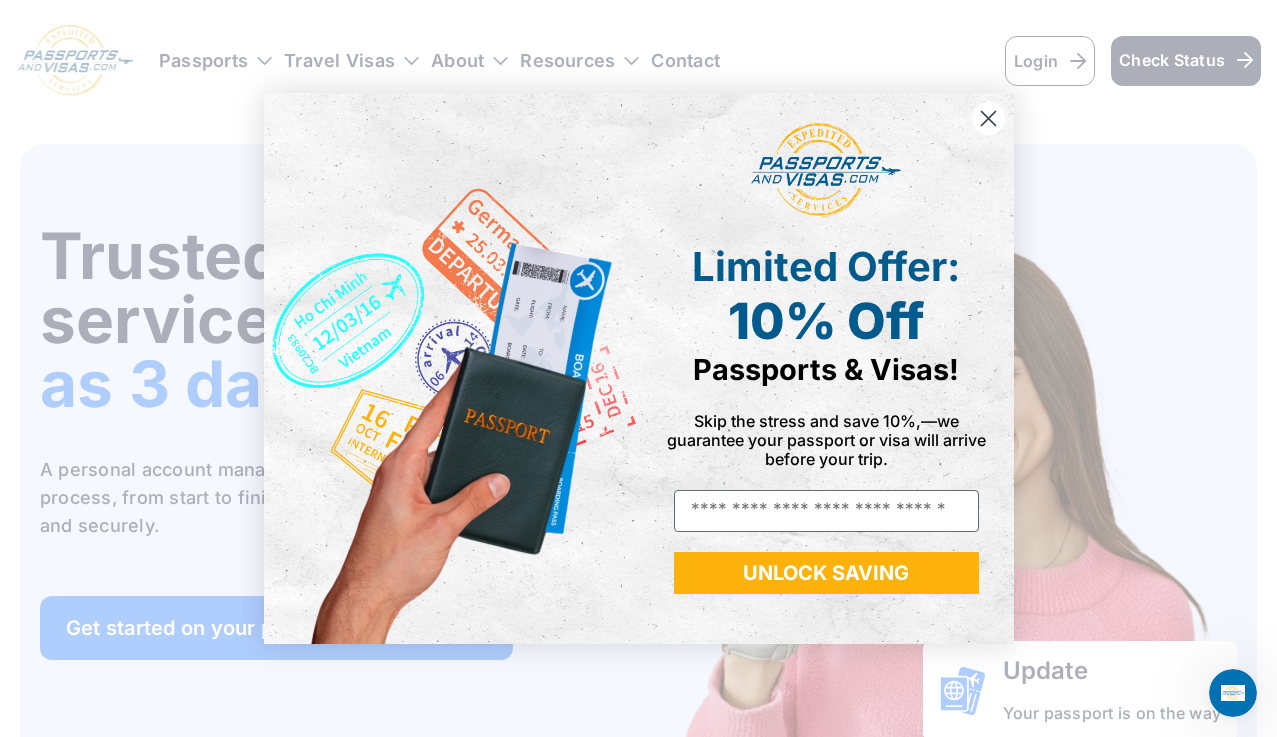 click 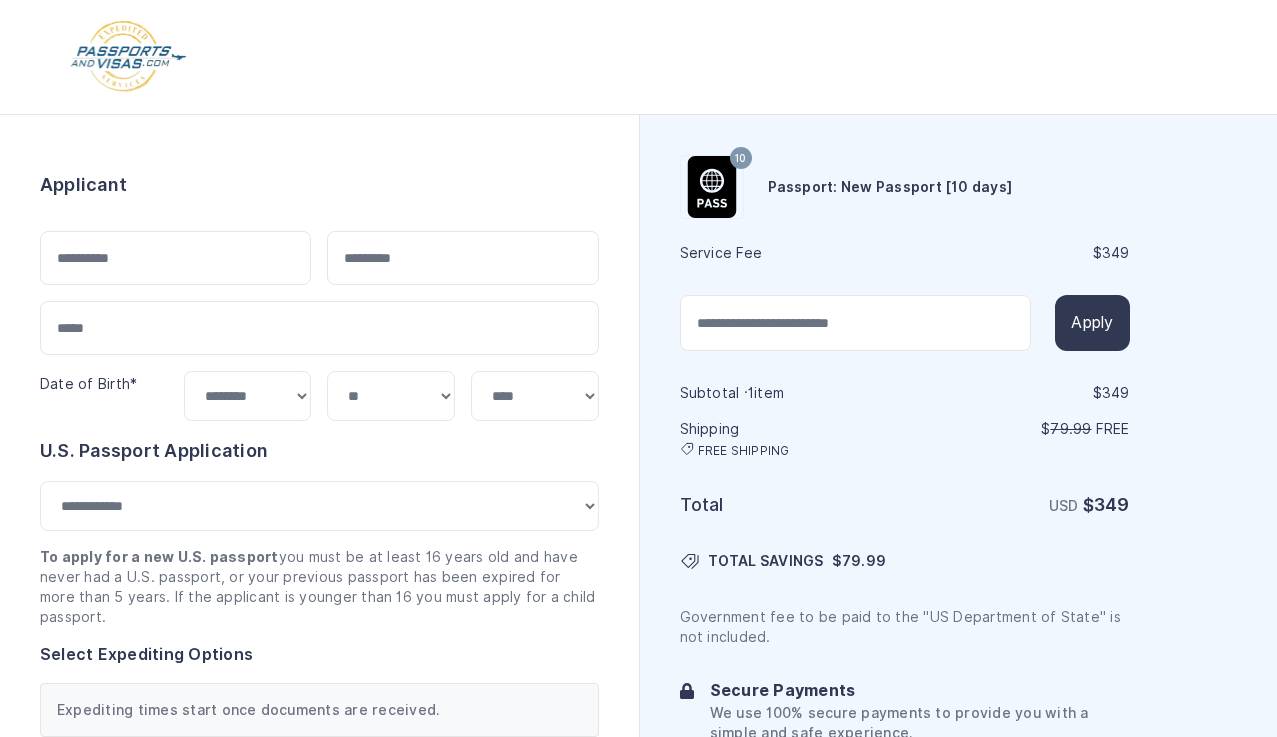 select on "***" 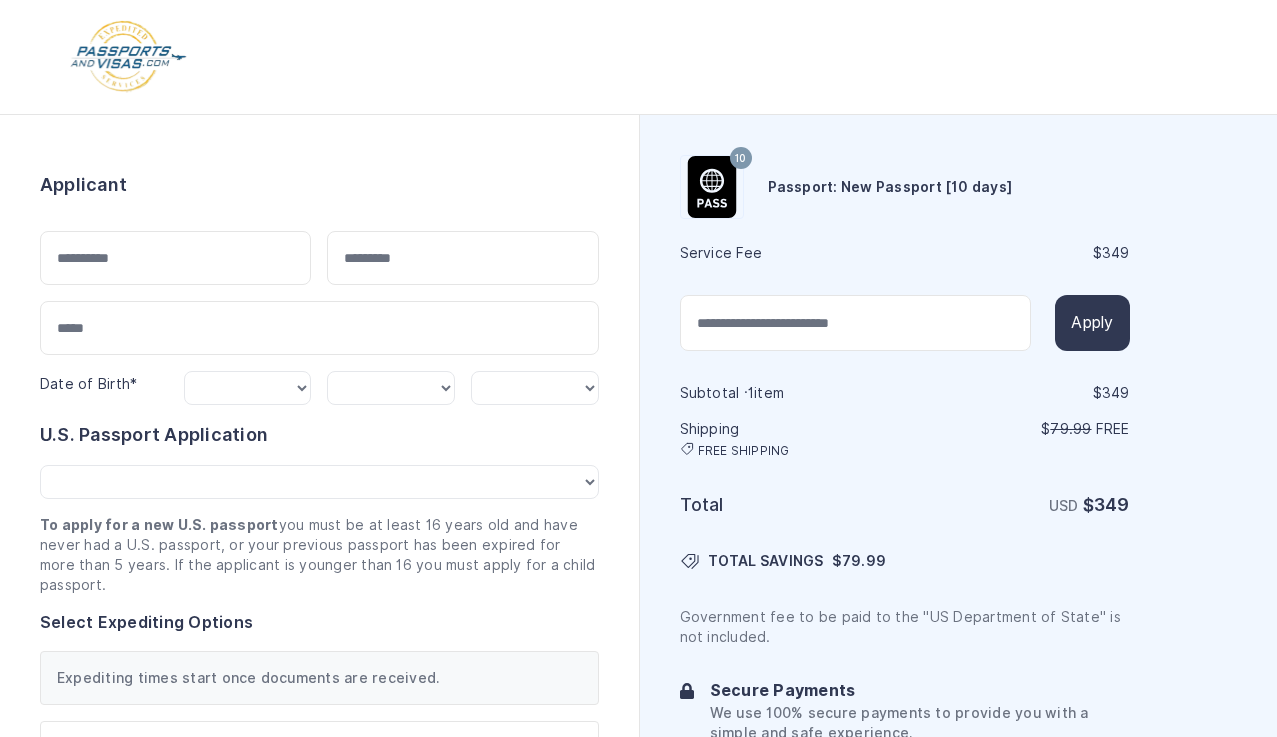 scroll, scrollTop: 0, scrollLeft: 0, axis: both 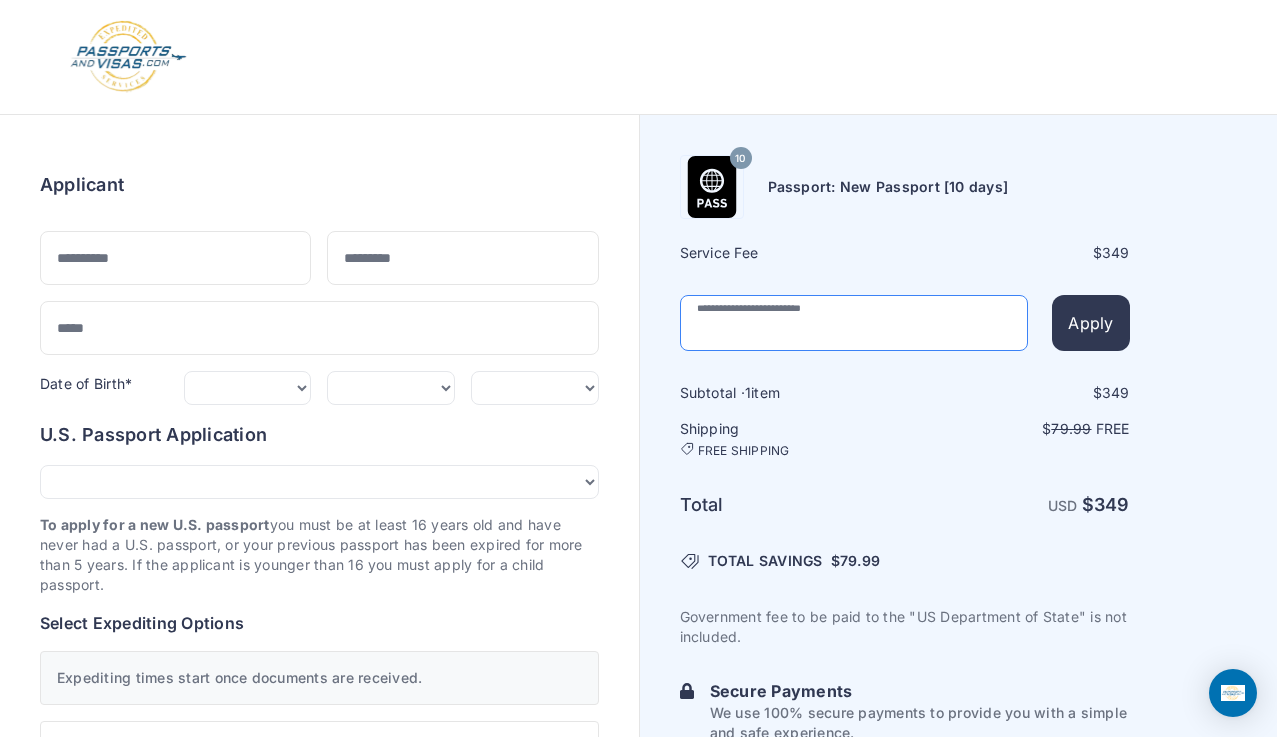 click at bounding box center [854, 323] 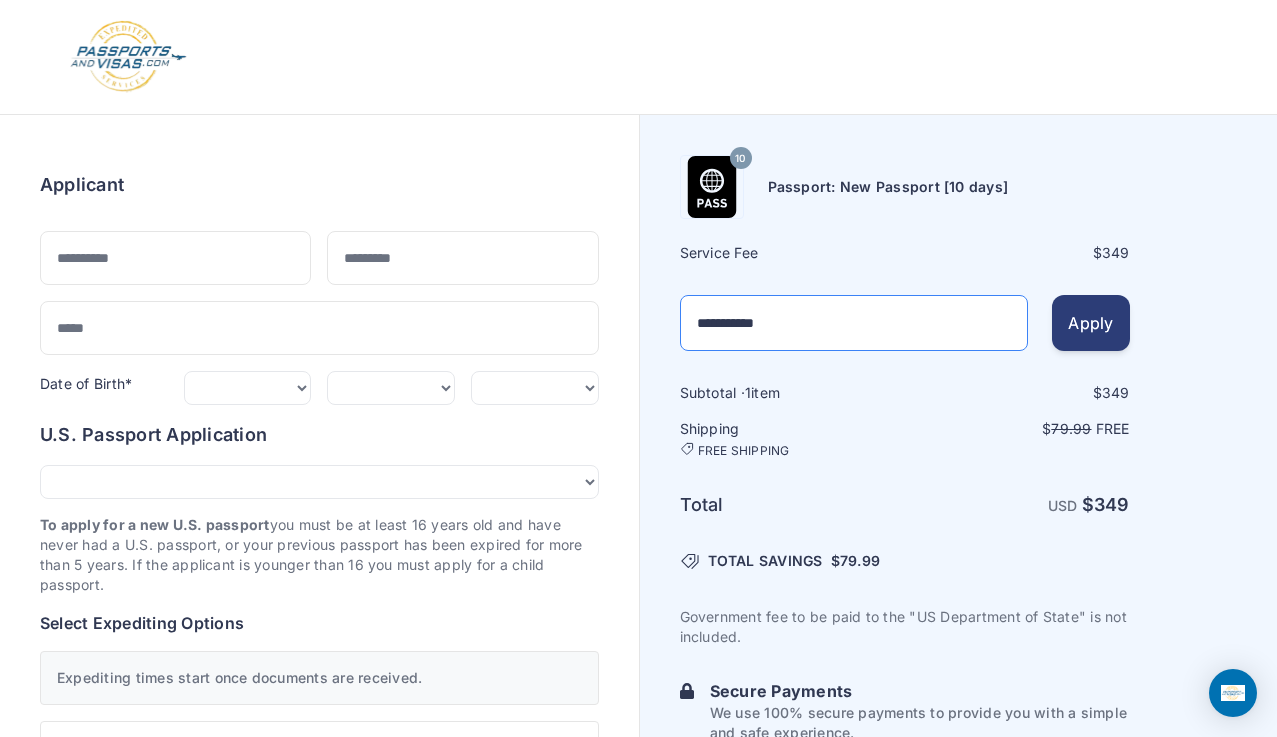 type on "**********" 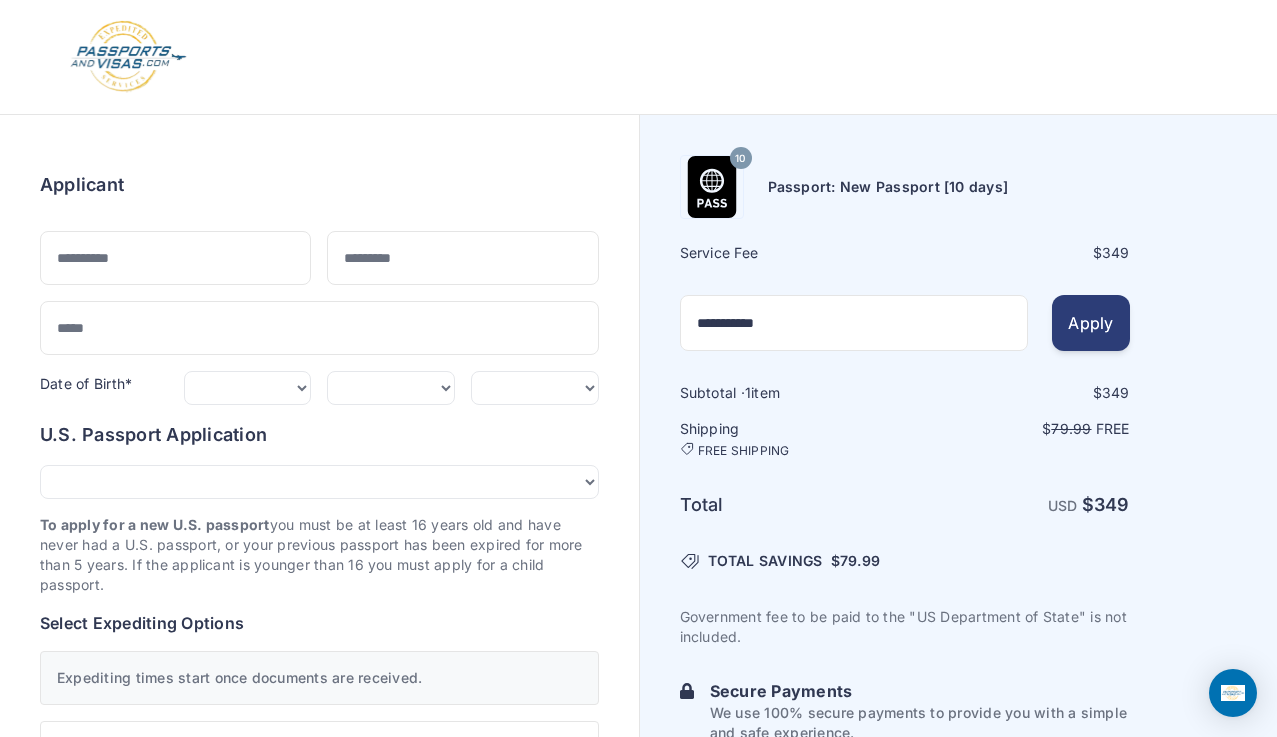 click on "Apply" at bounding box center [1090, 323] 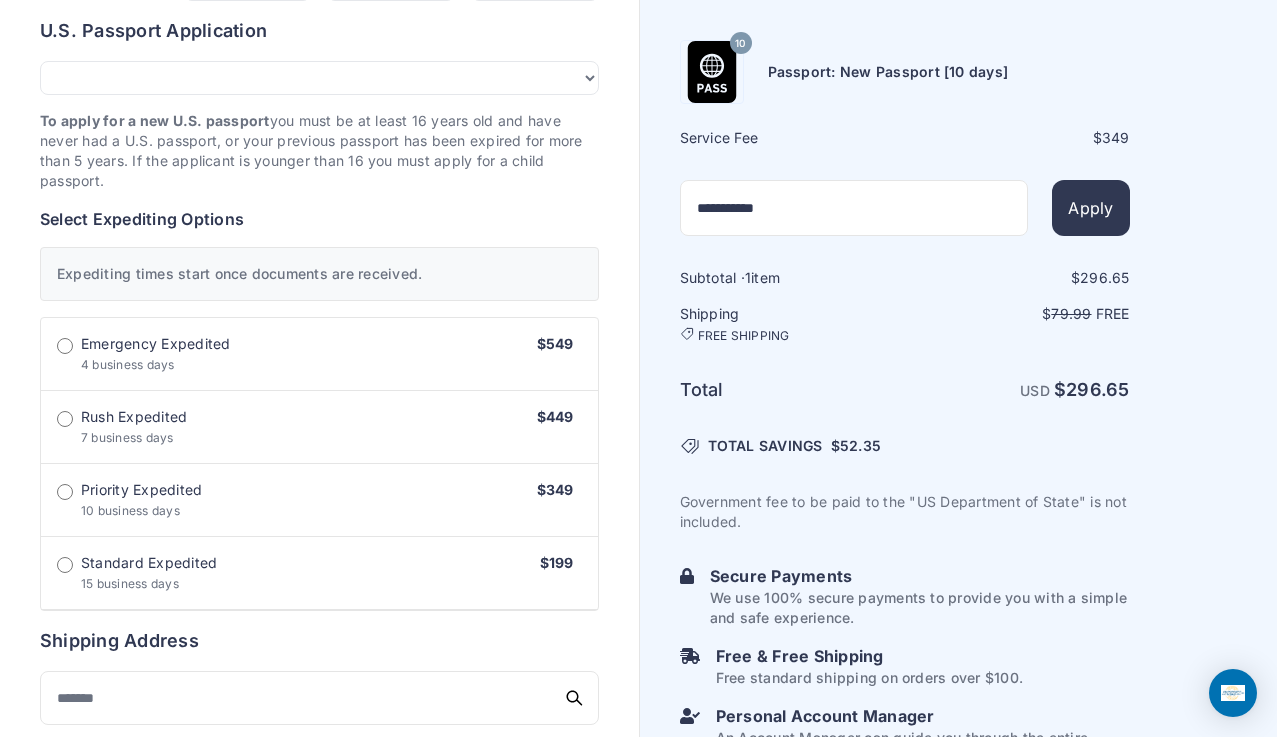 scroll, scrollTop: 405, scrollLeft: 0, axis: vertical 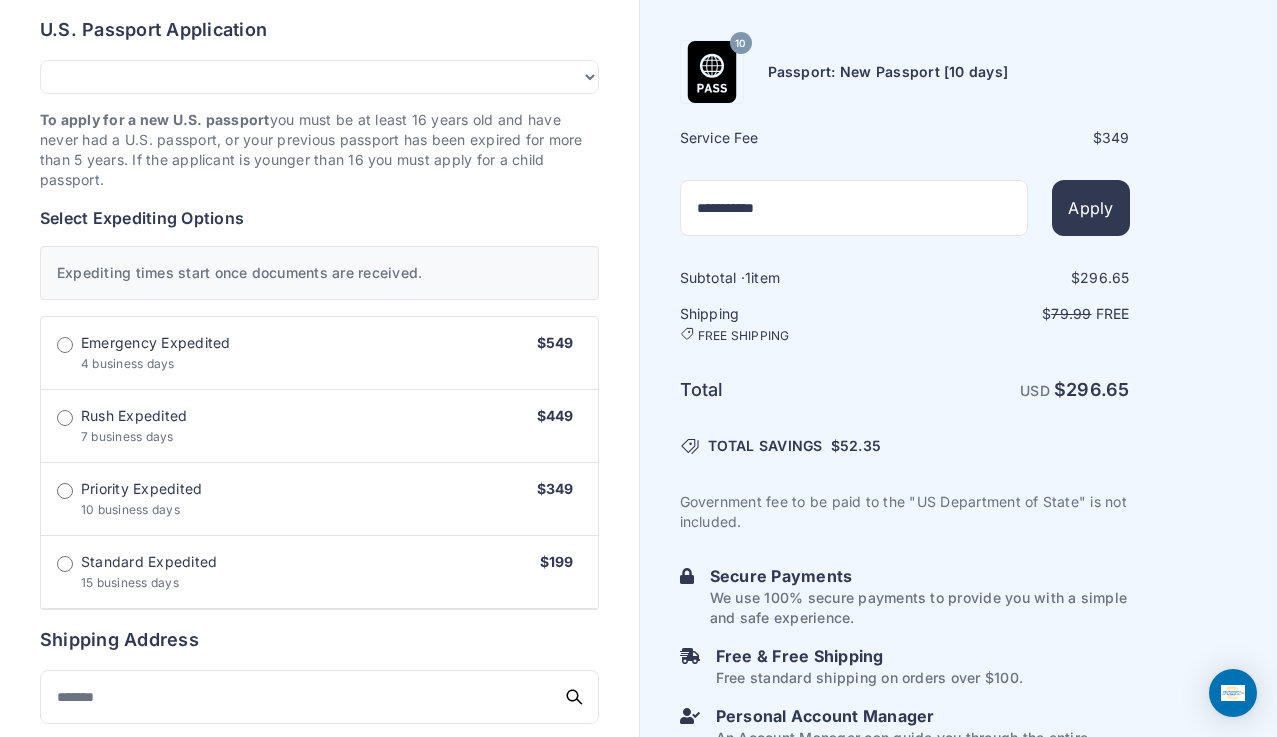 click on "Standard Expedited
15 business days
$199" at bounding box center (319, 572) 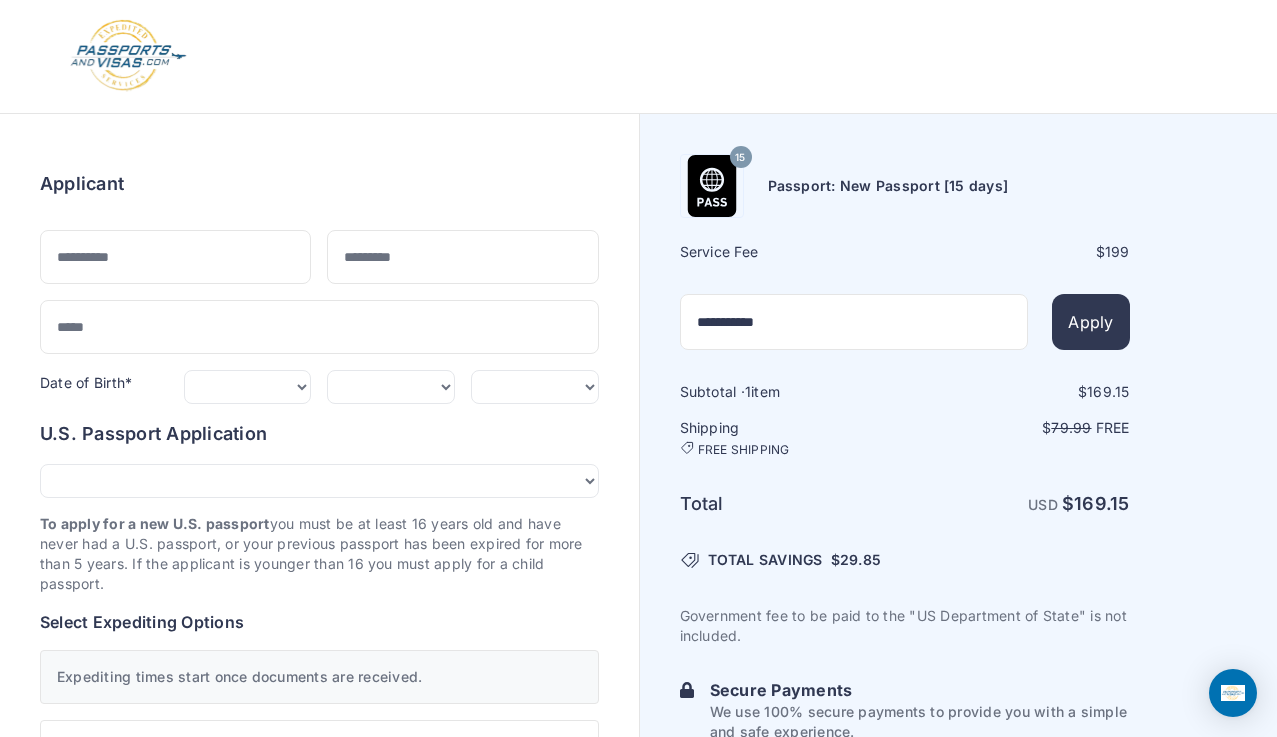 scroll, scrollTop: 0, scrollLeft: 0, axis: both 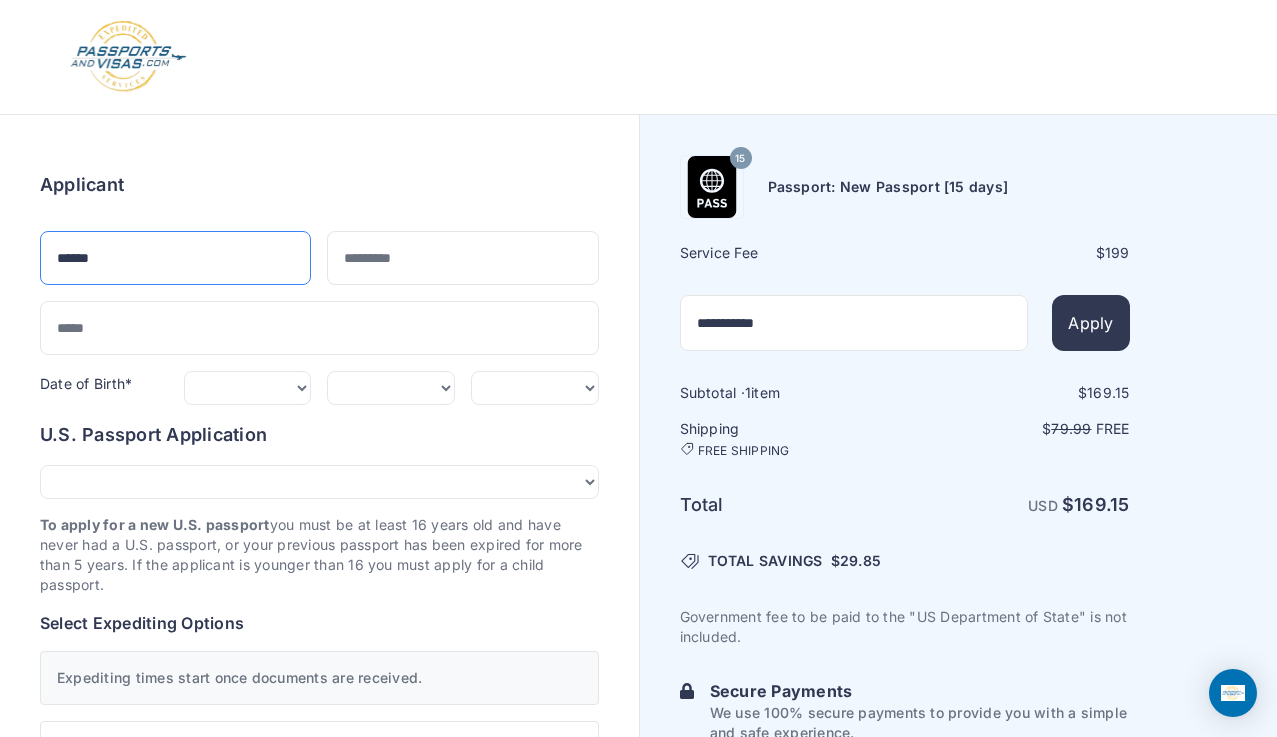 type on "******" 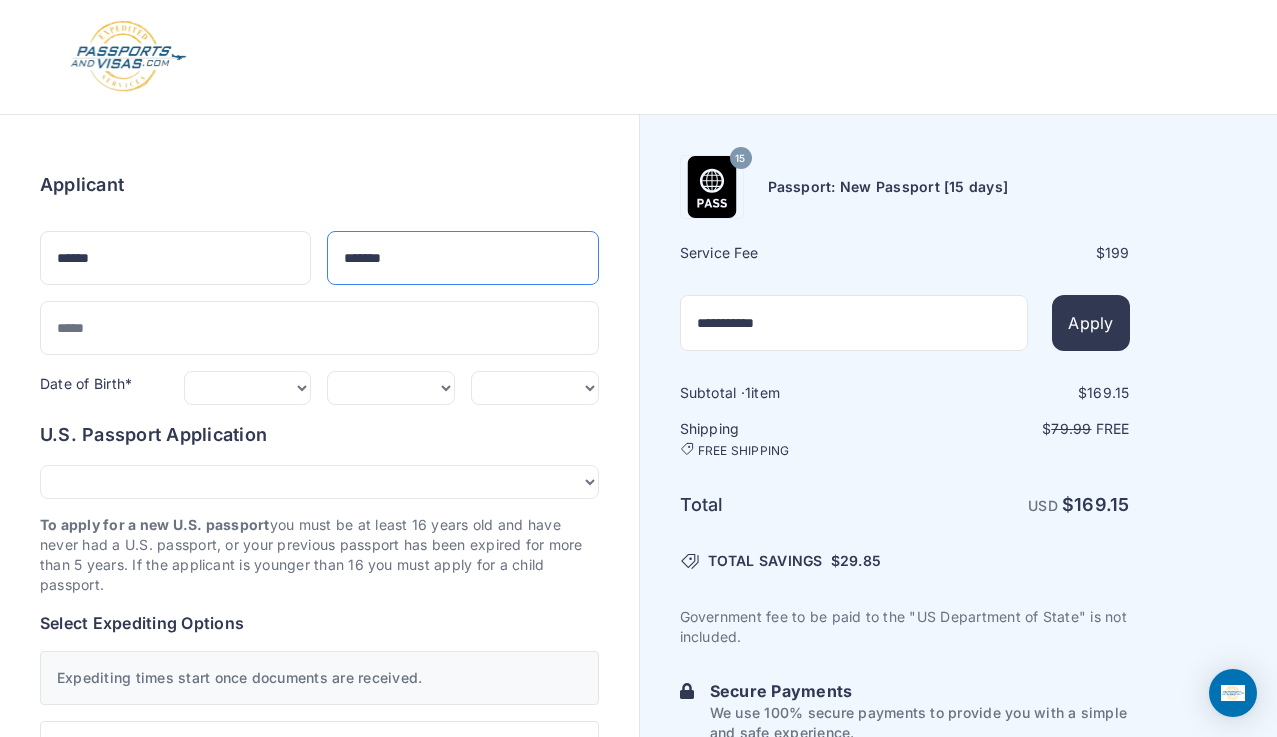 type on "*******" 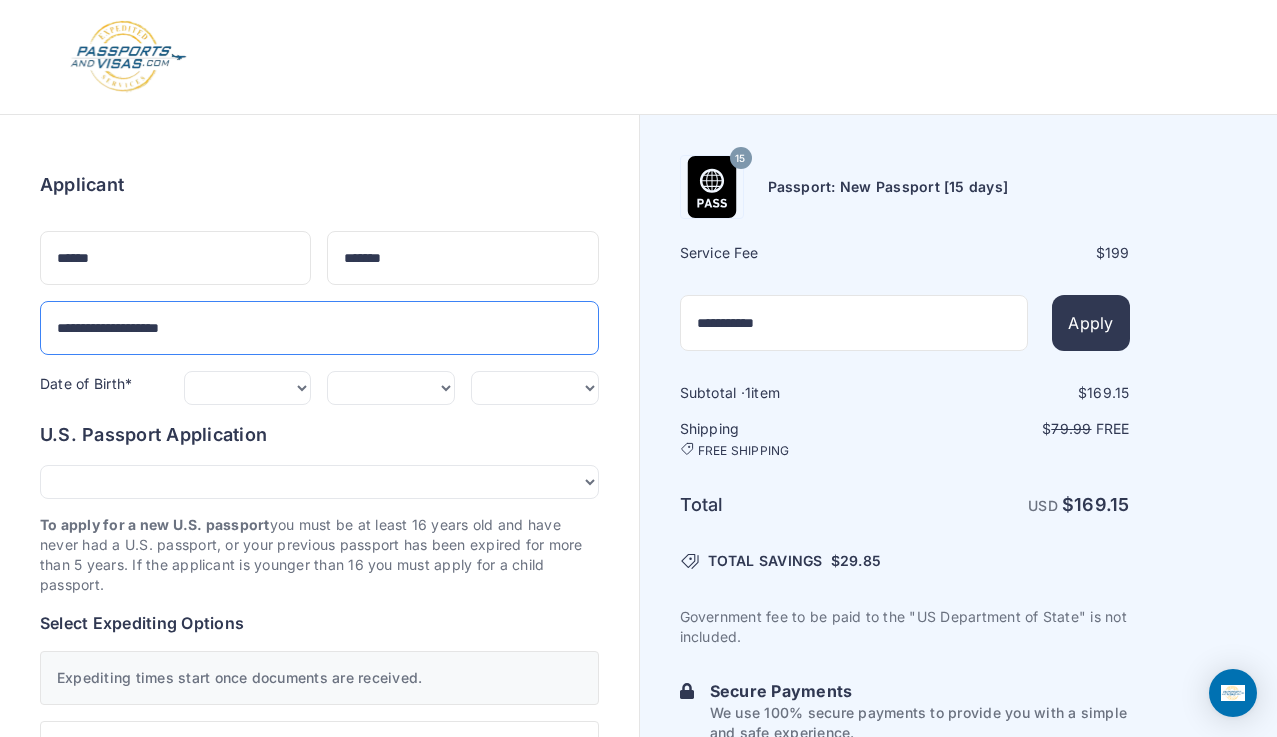 type on "**********" 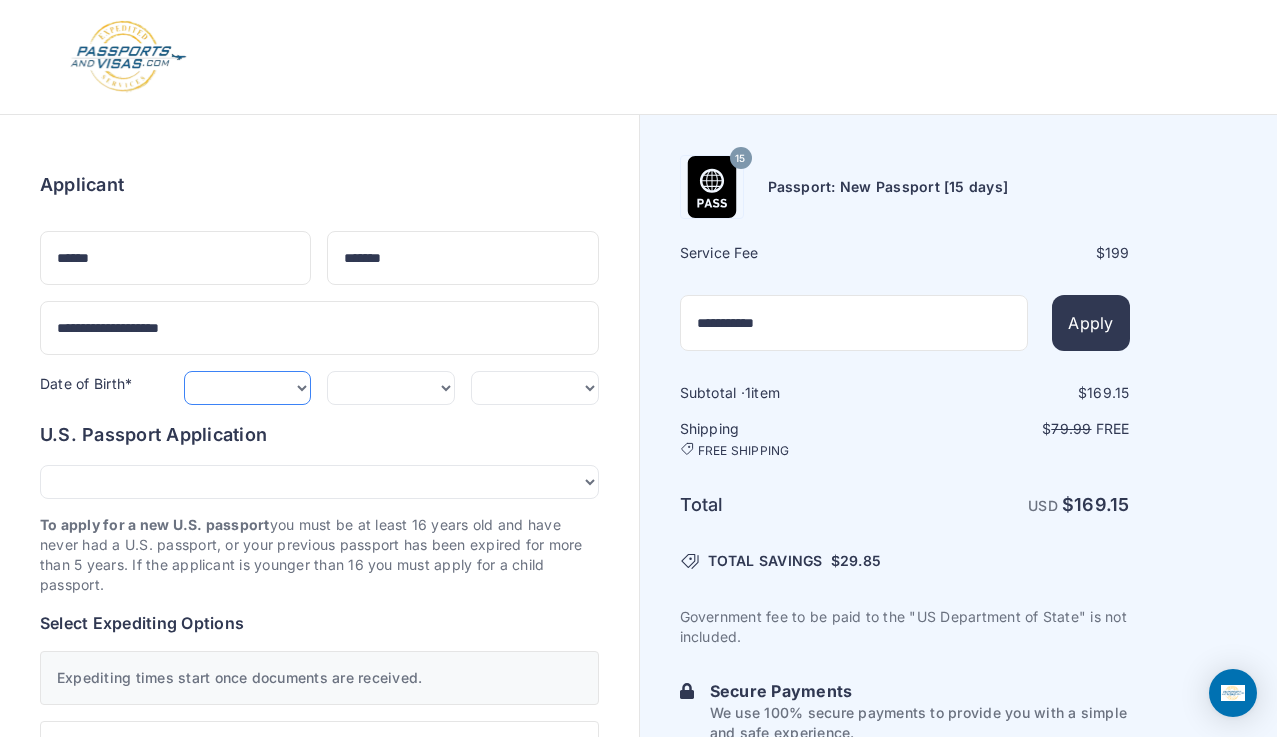 select on "*" 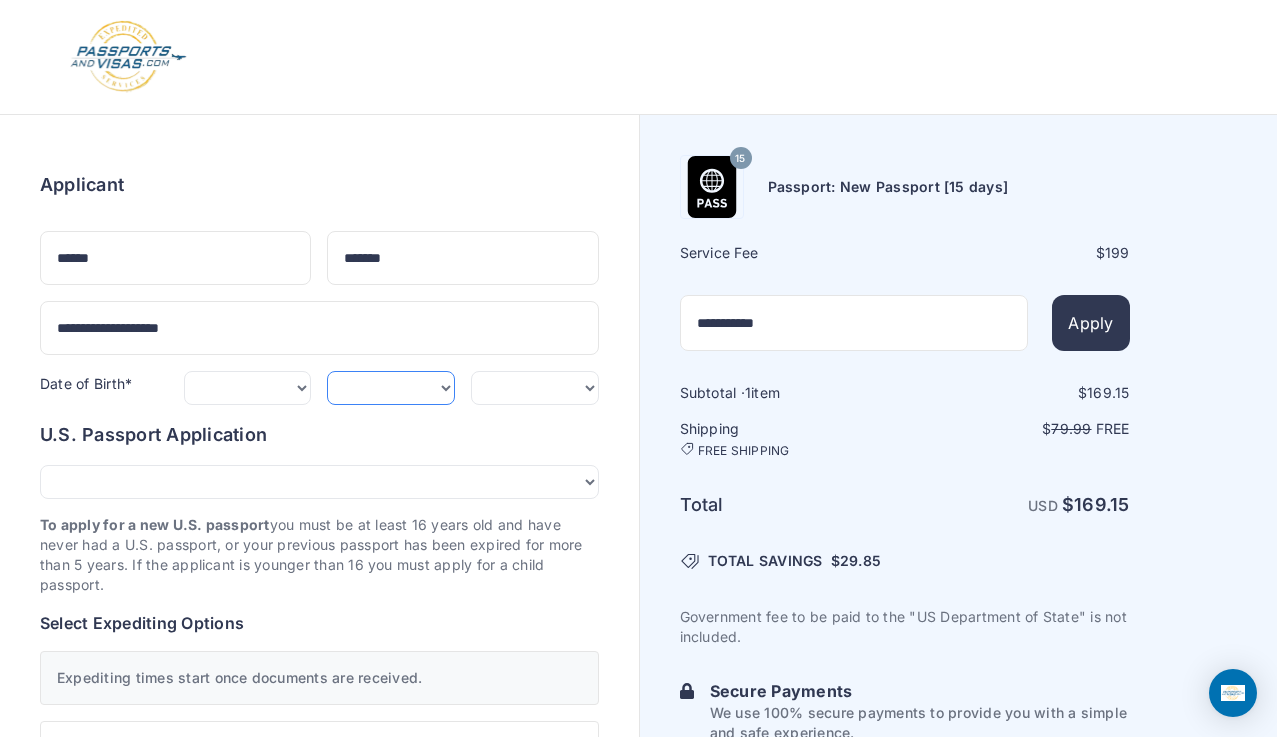 select on "*" 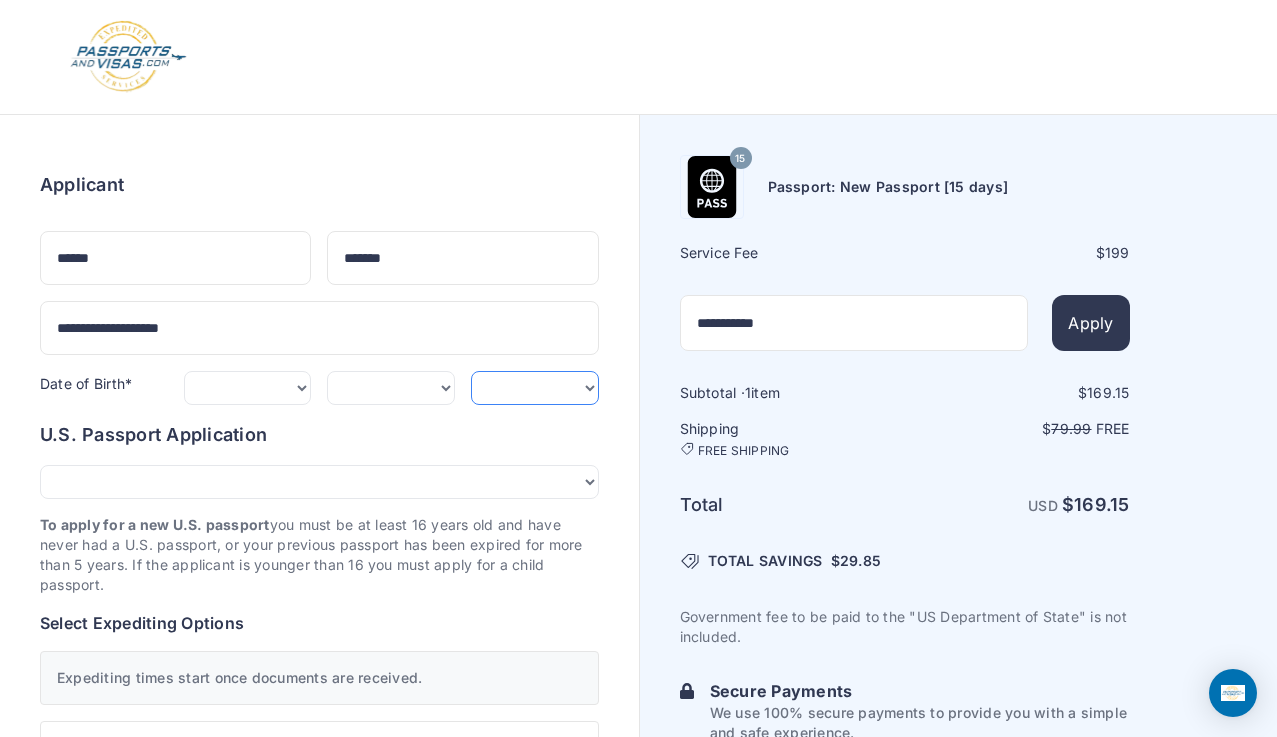 select on "****" 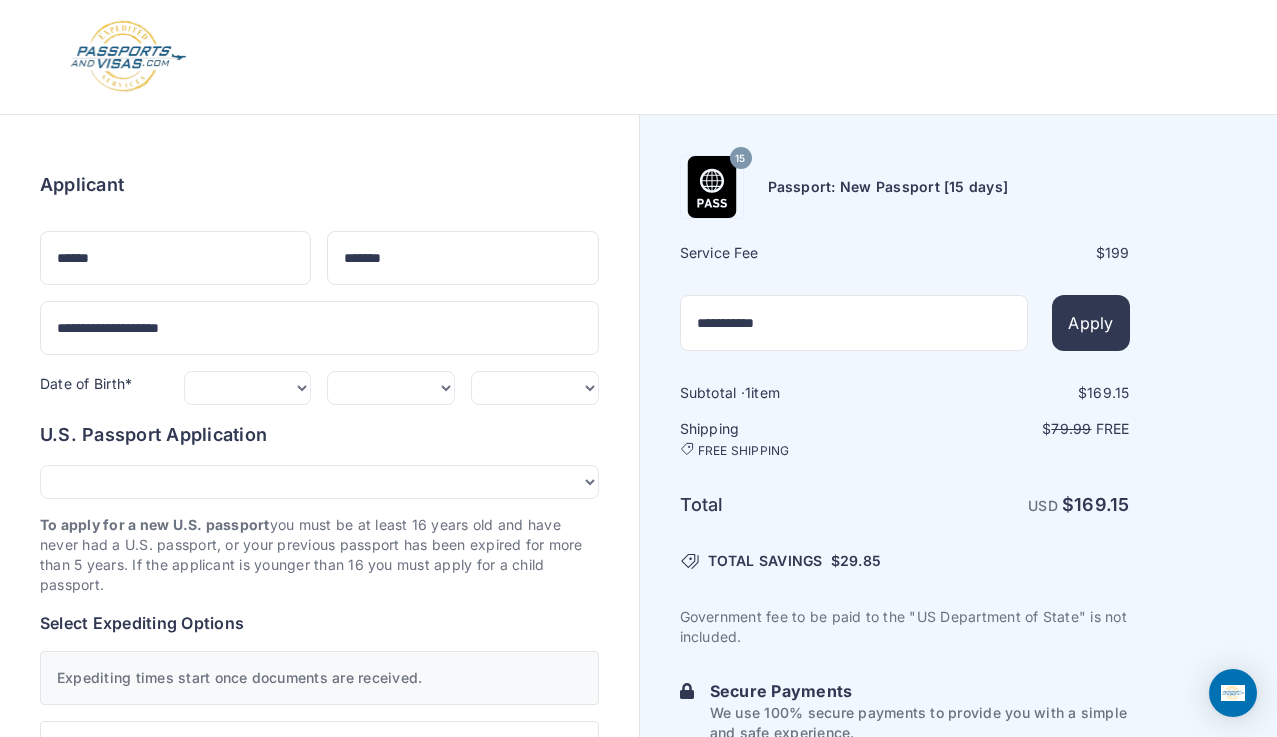 click on "**********" at bounding box center (319, 979) 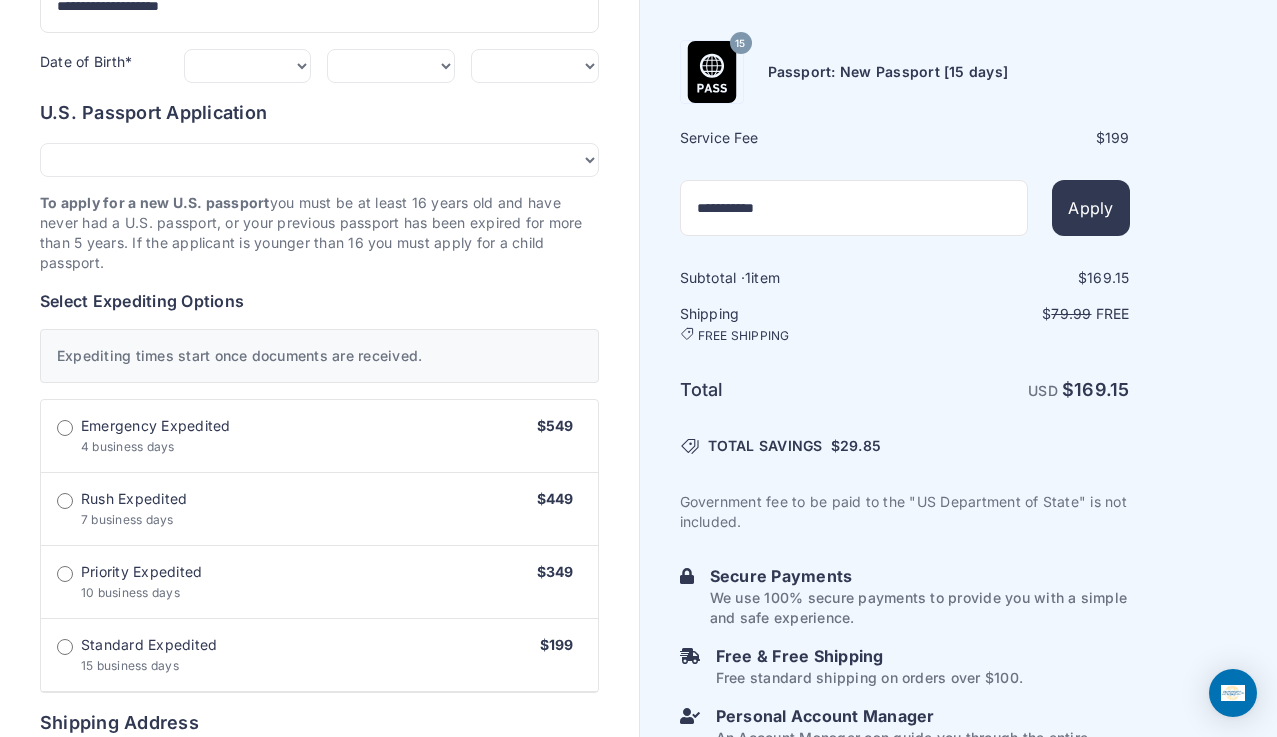 scroll, scrollTop: 323, scrollLeft: 0, axis: vertical 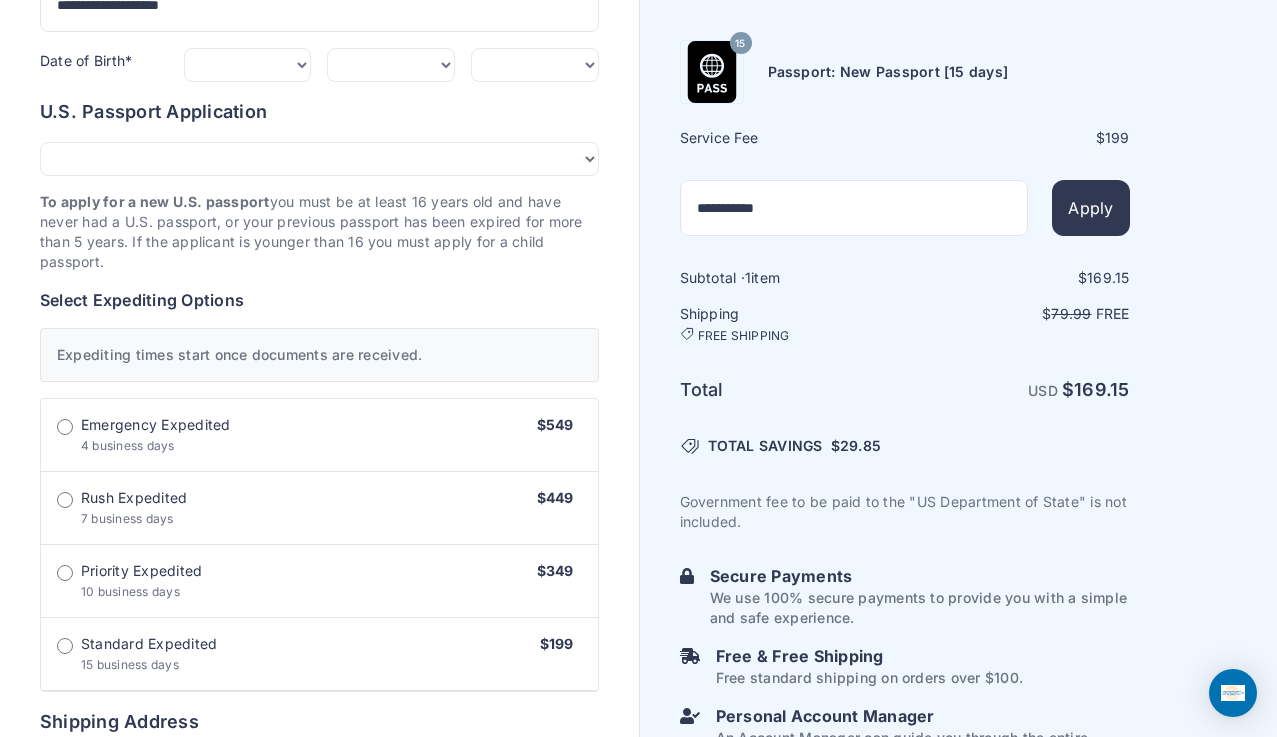click on "To apply for a new U.S. passport  you must be at least 16 years old and have never had a U.S. passport, or your previous passport has been expired for more than 5 years. If the applicant is younger than 16 you must apply for a child passport." at bounding box center (319, 232) 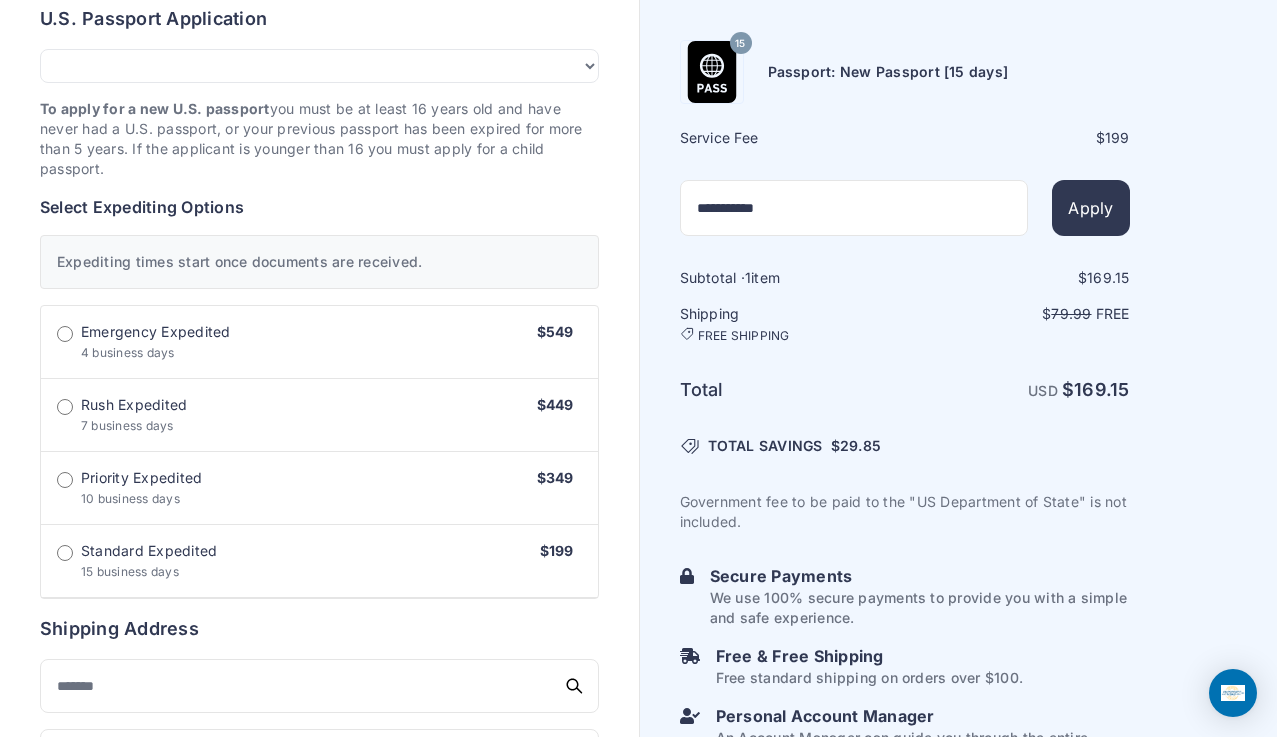 scroll, scrollTop: 418, scrollLeft: 0, axis: vertical 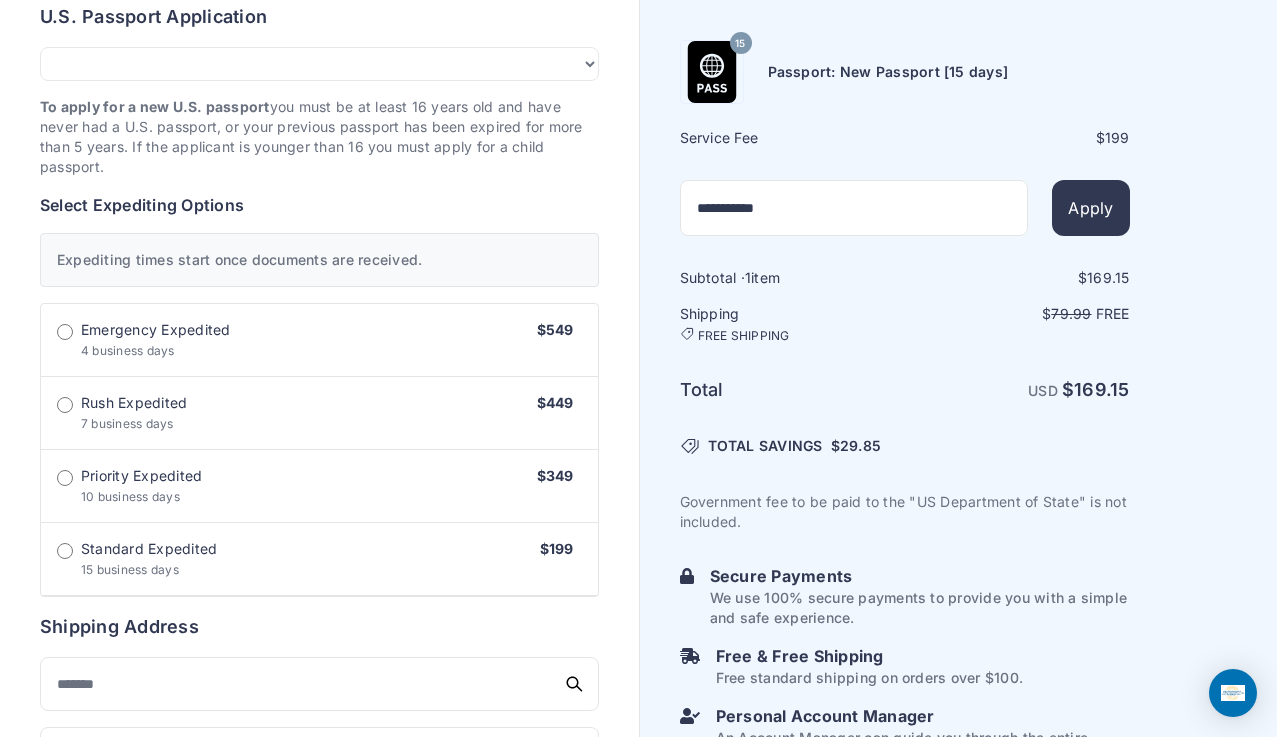 click on "Standard Expedited
15 business days
$199" at bounding box center [319, 559] 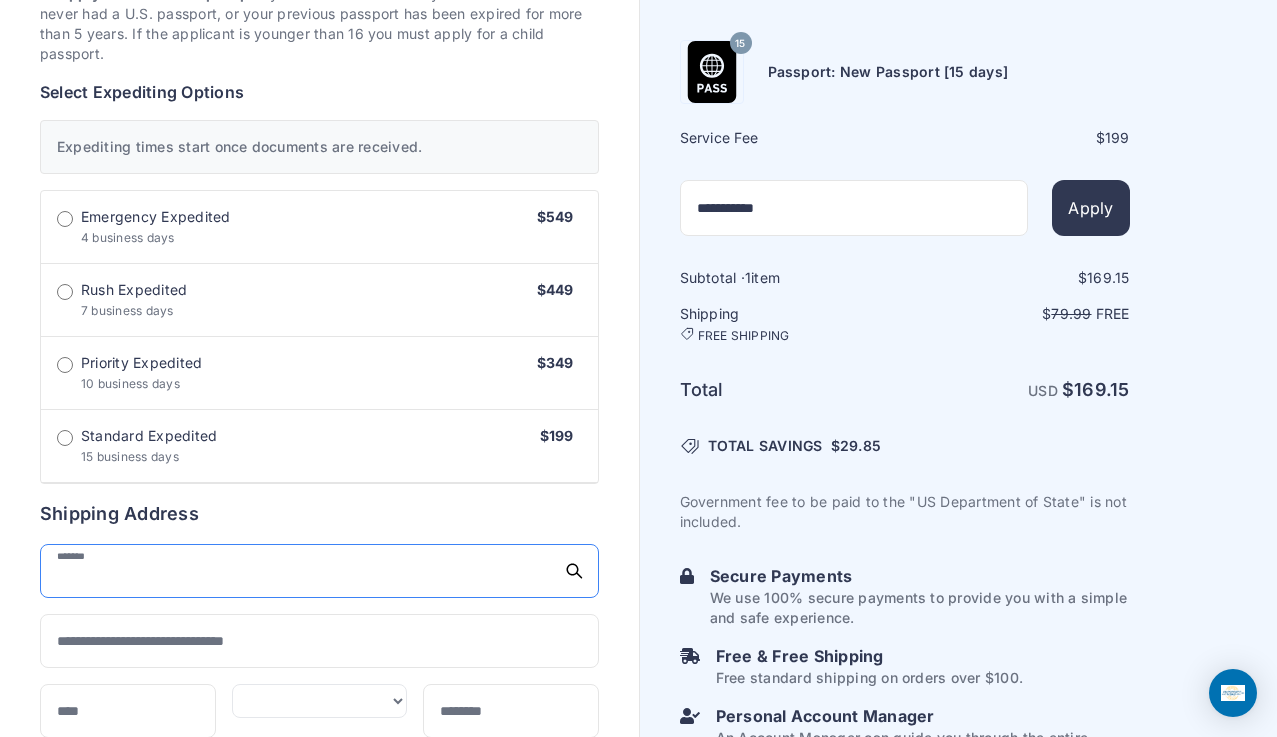 scroll, scrollTop: 532, scrollLeft: 0, axis: vertical 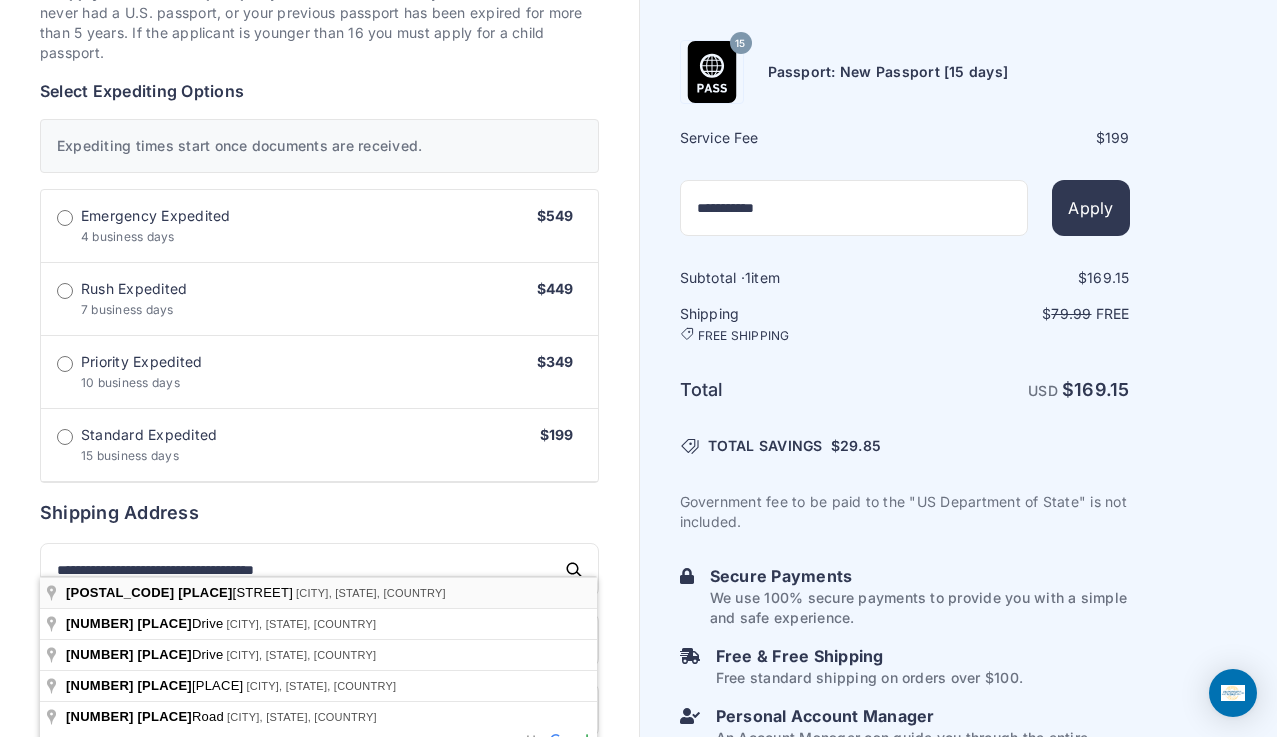 type on "**********" 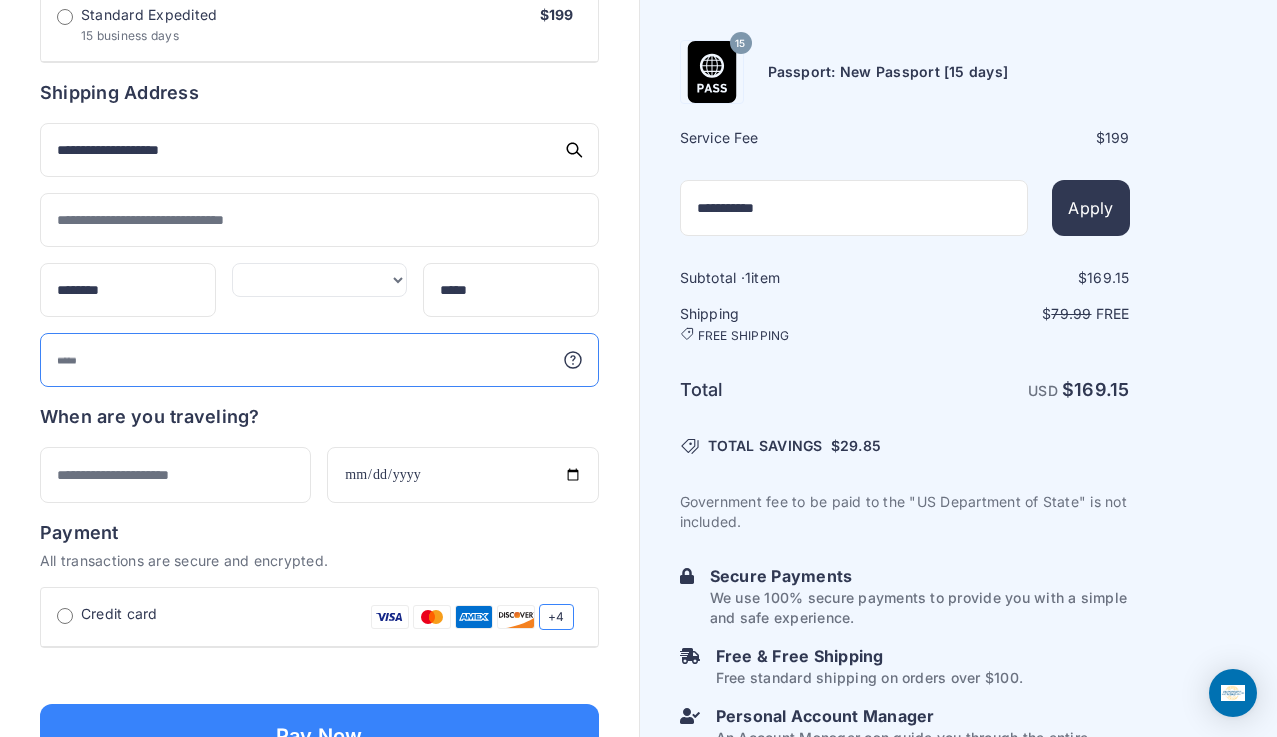 scroll, scrollTop: 954, scrollLeft: 0, axis: vertical 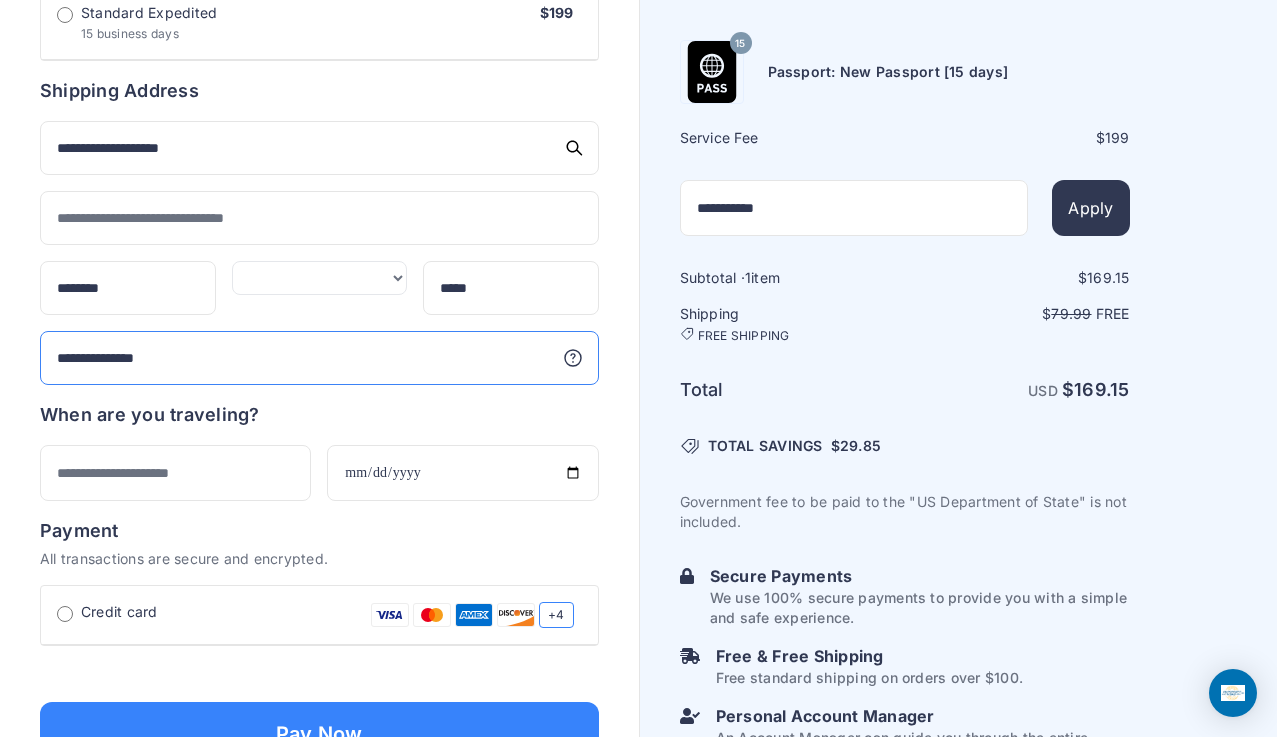 type on "**********" 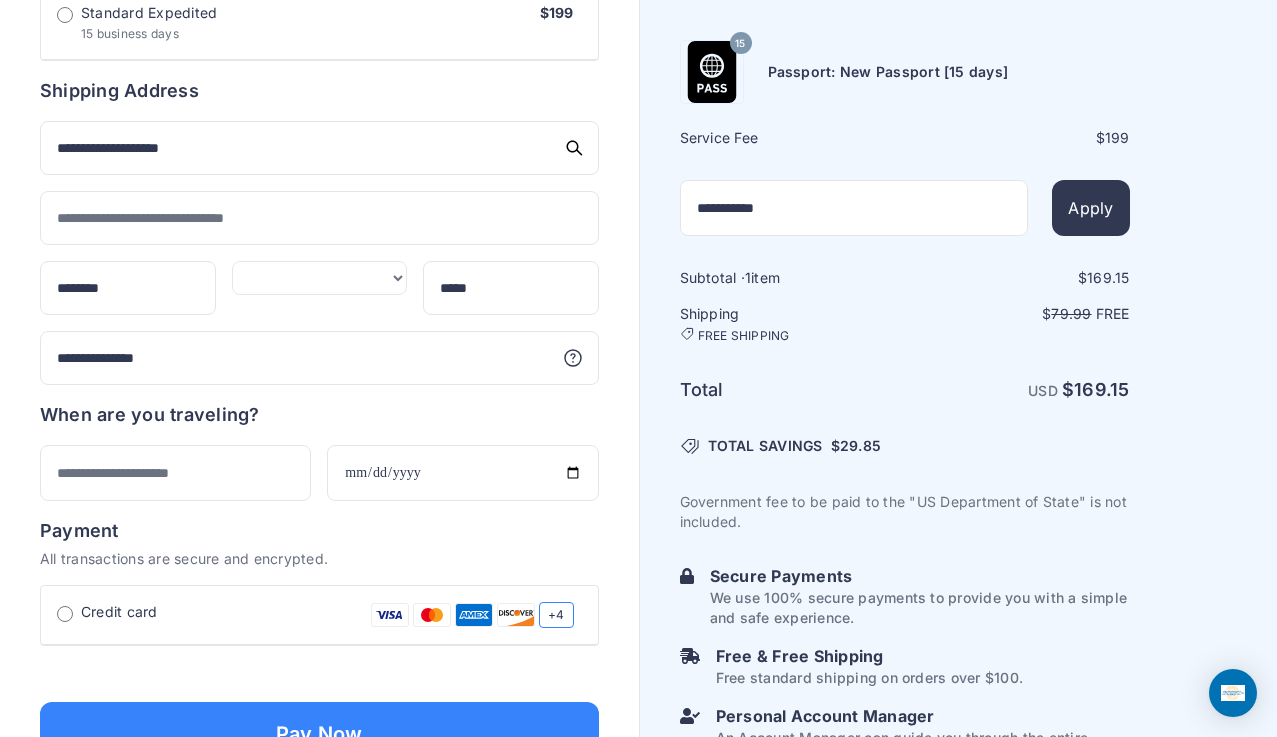 click on "**********" at bounding box center [319, 25] 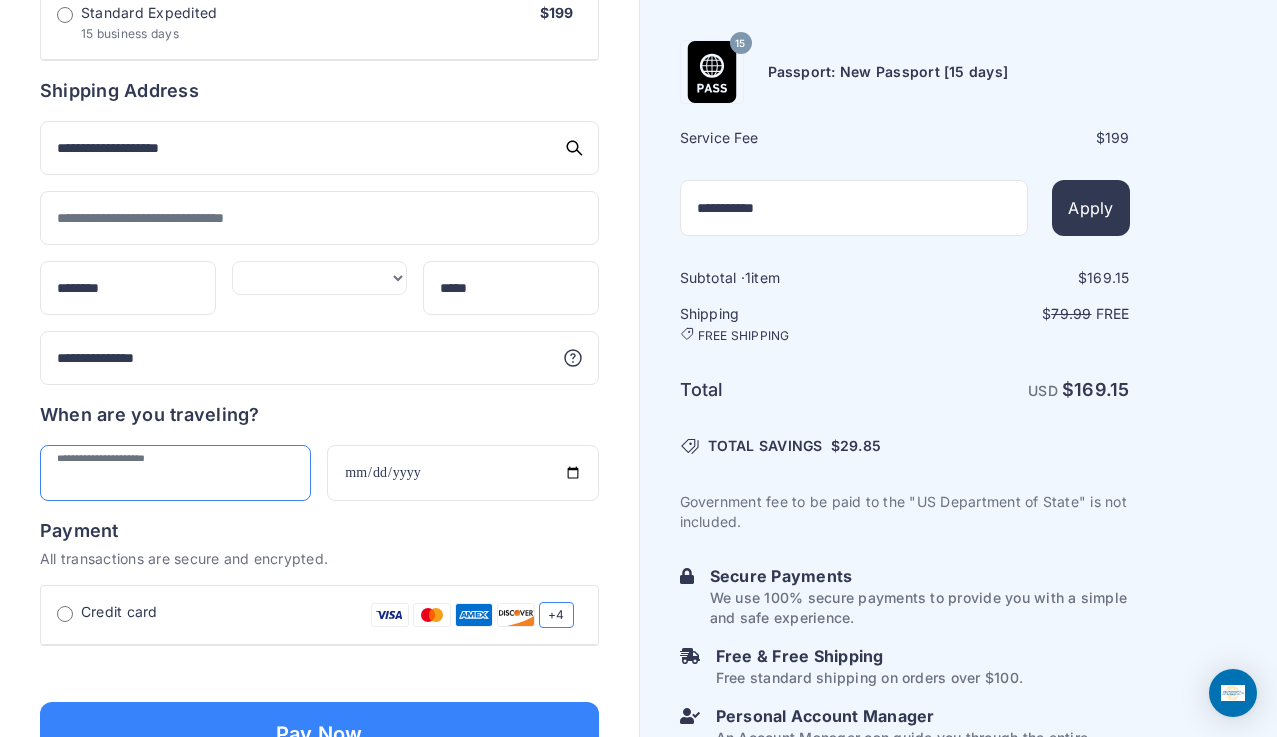 click at bounding box center (175, 473) 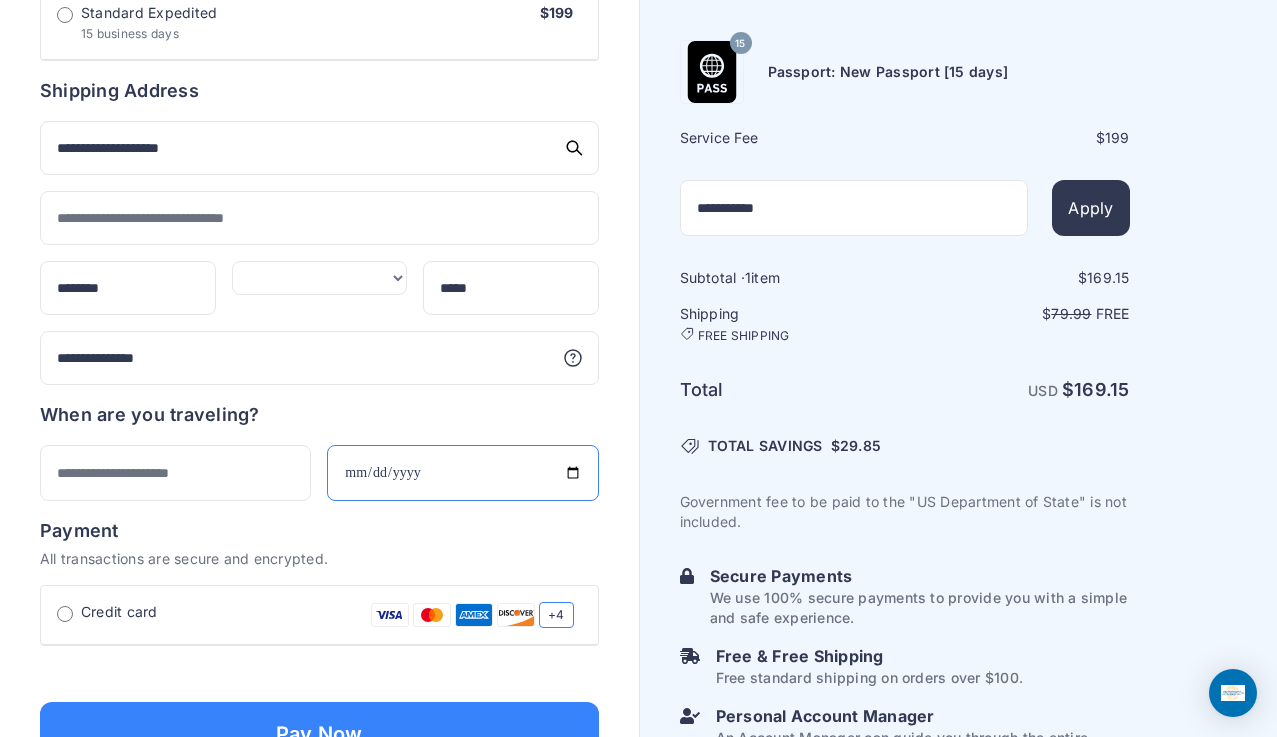 click at bounding box center [462, 473] 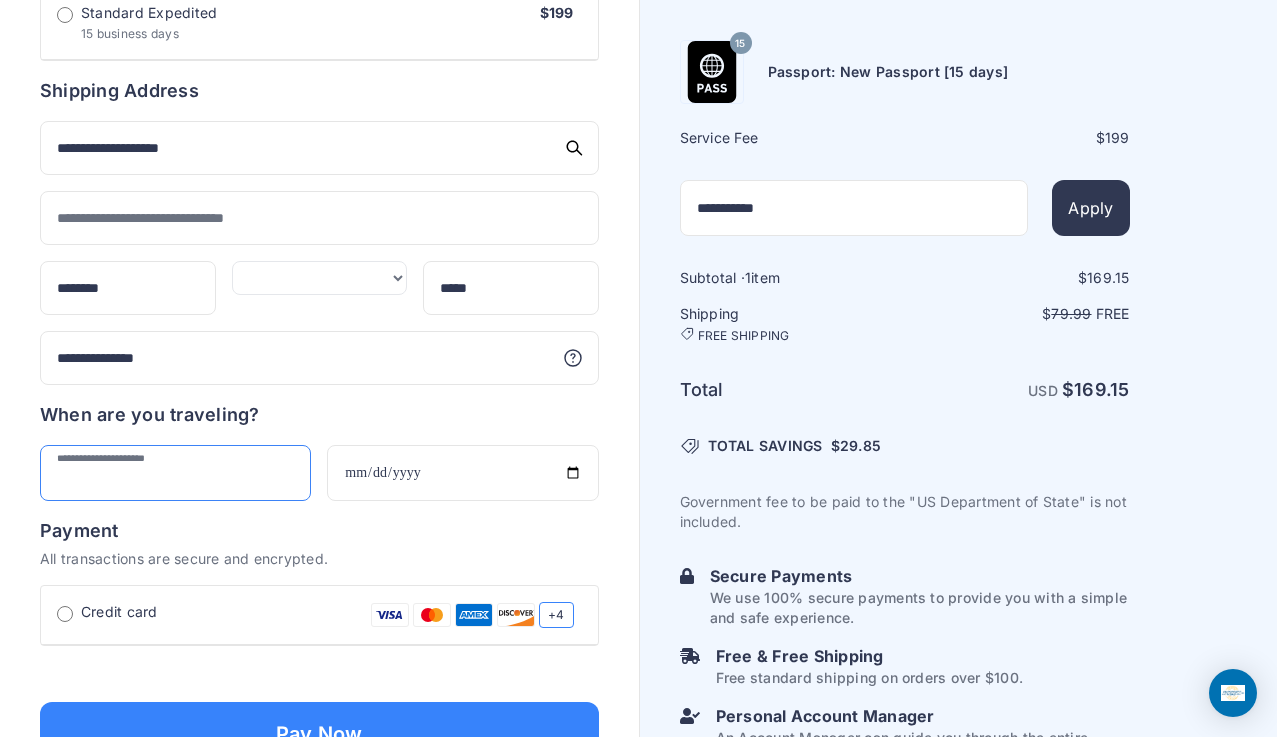 click at bounding box center [175, 473] 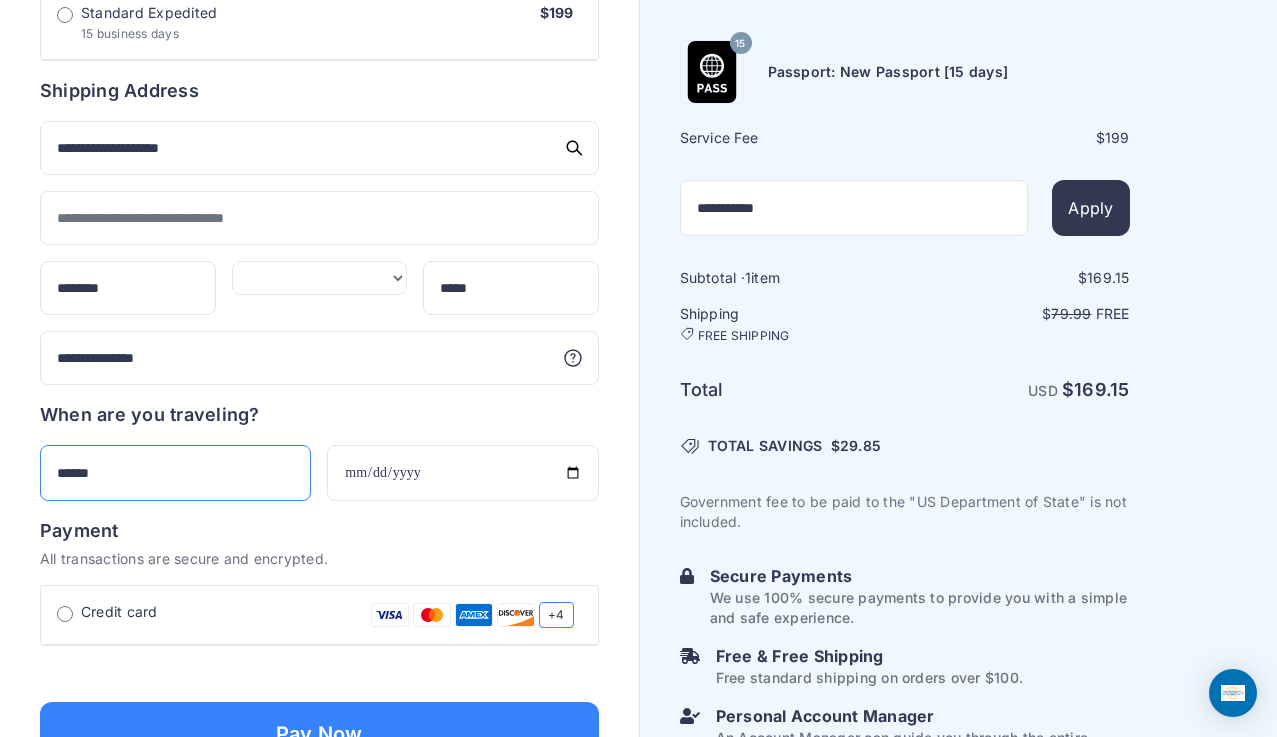 type on "******" 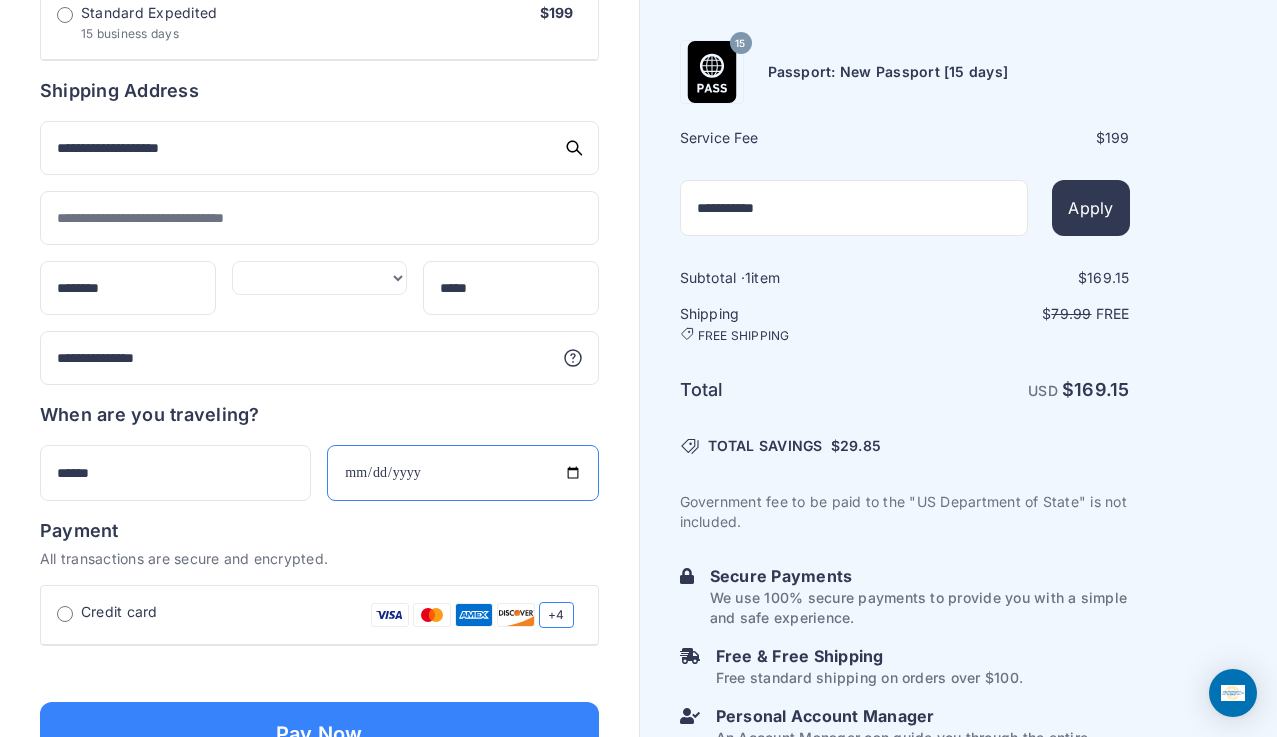click at bounding box center (462, 473) 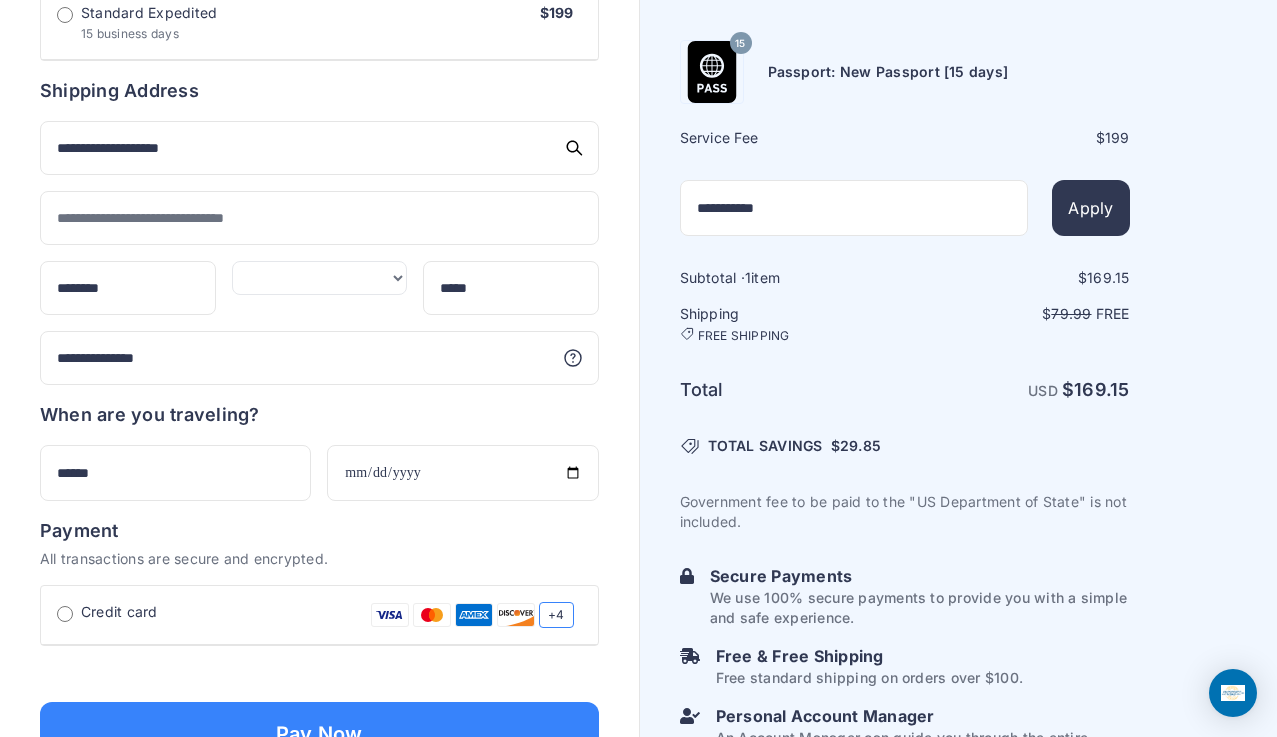 click on "All transactions are secure and encrypted." at bounding box center [319, 559] 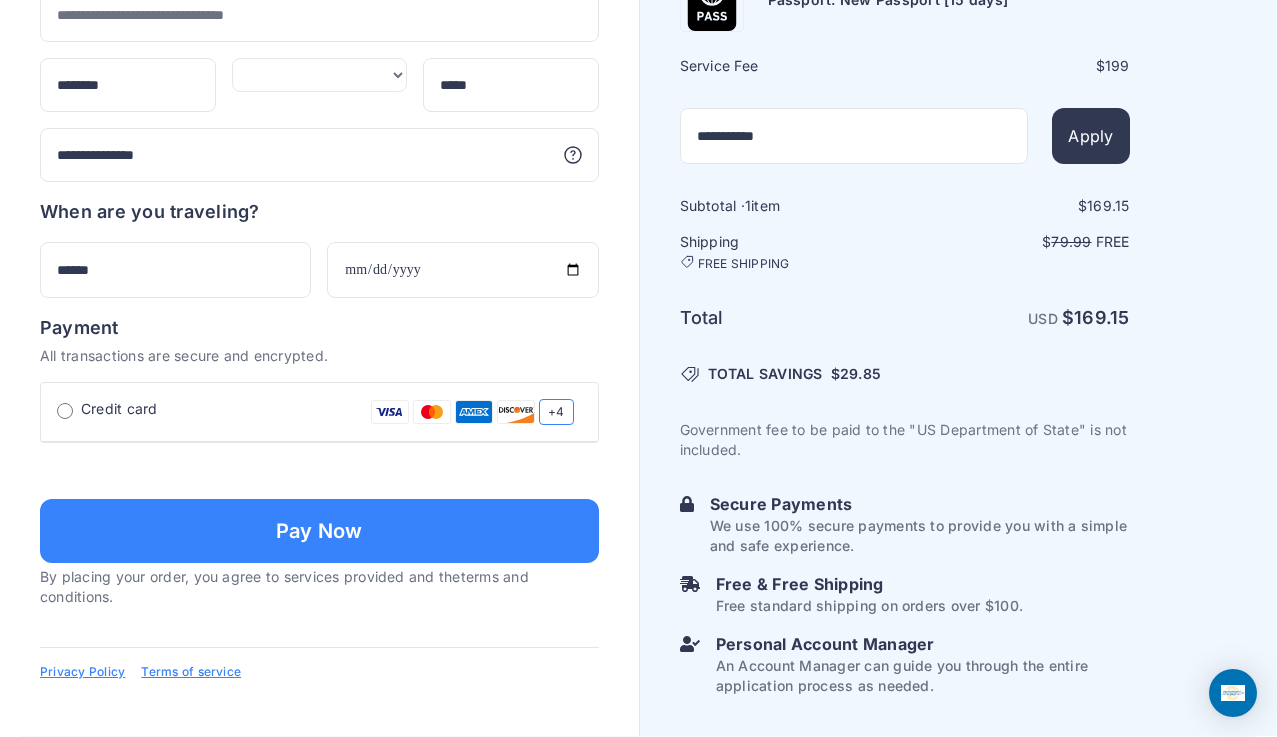 click at bounding box center [319, 469] 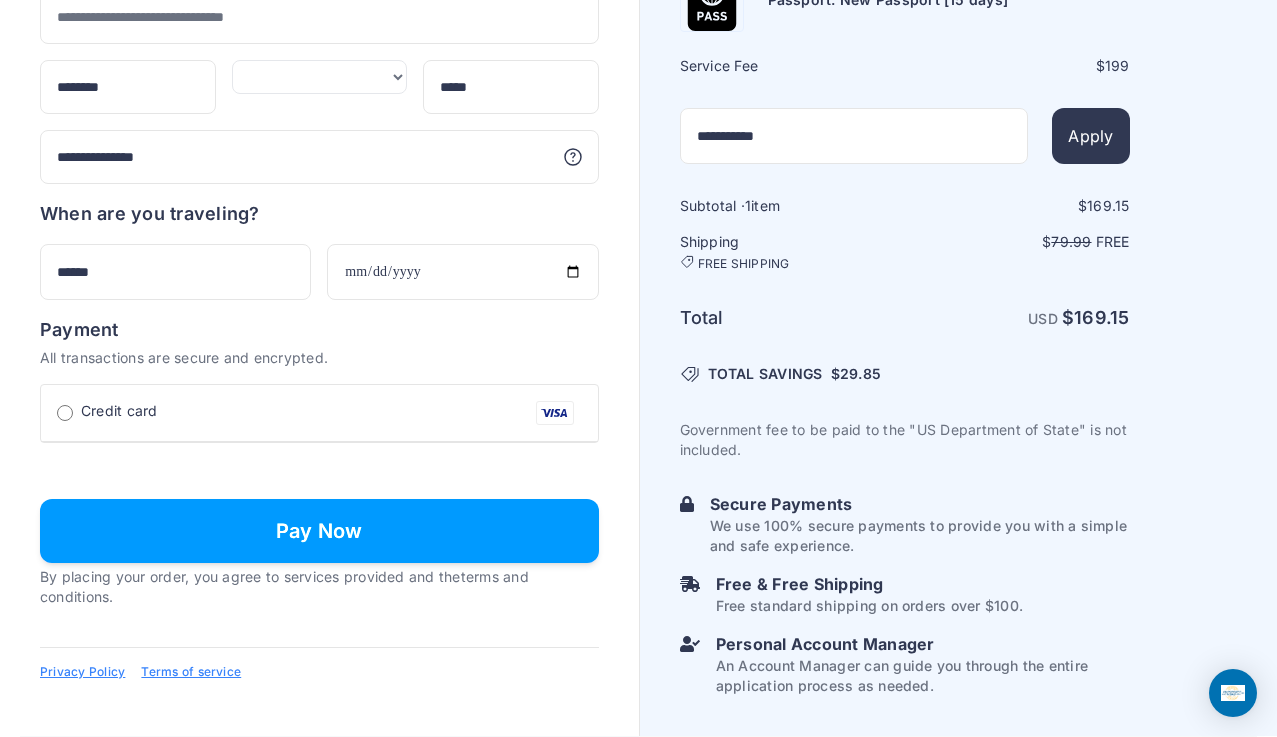 click on "Pay Now" at bounding box center [319, 531] 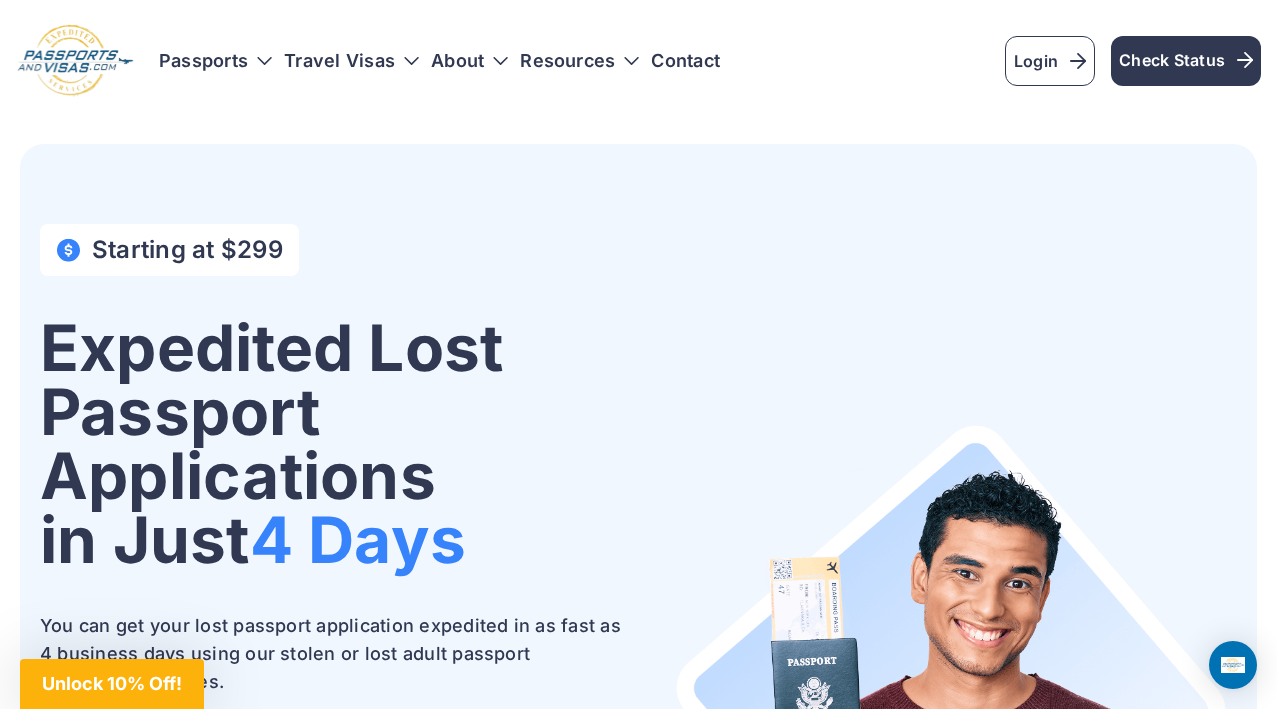 scroll, scrollTop: 0, scrollLeft: 0, axis: both 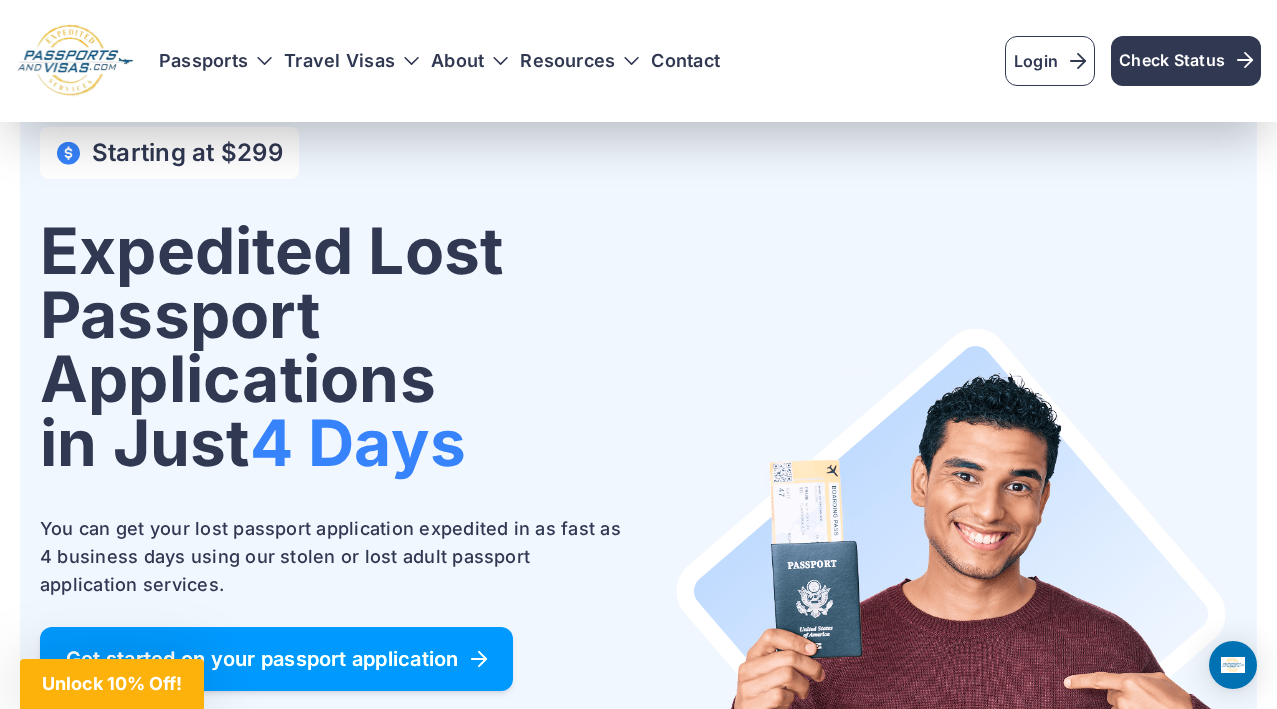 click on "Get started on your passport application" at bounding box center (276, 659) 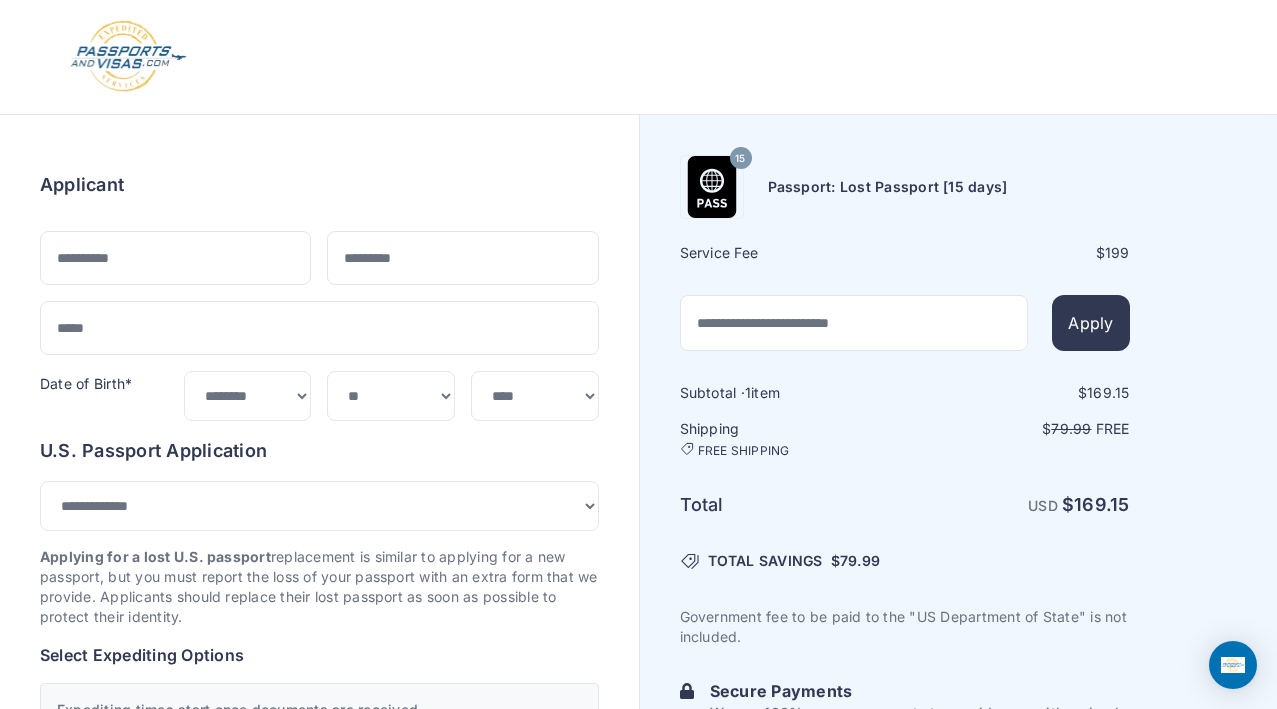 select on "**" 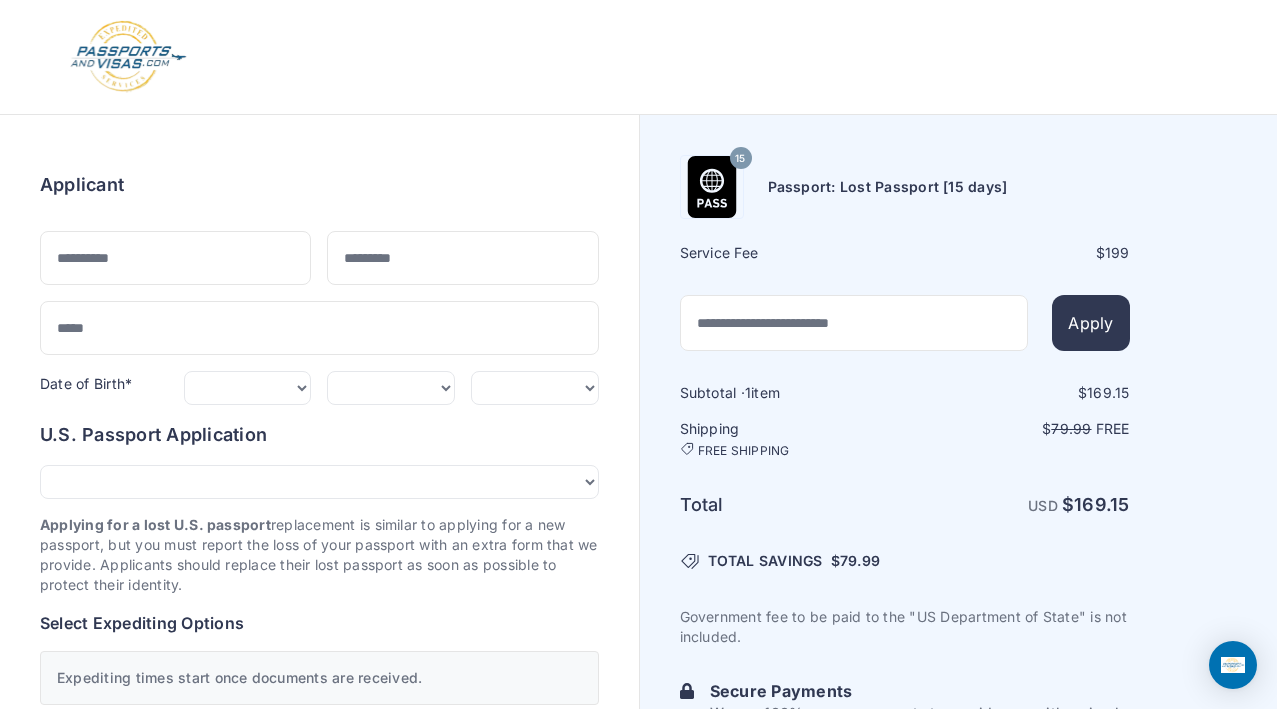 scroll, scrollTop: 0, scrollLeft: 0, axis: both 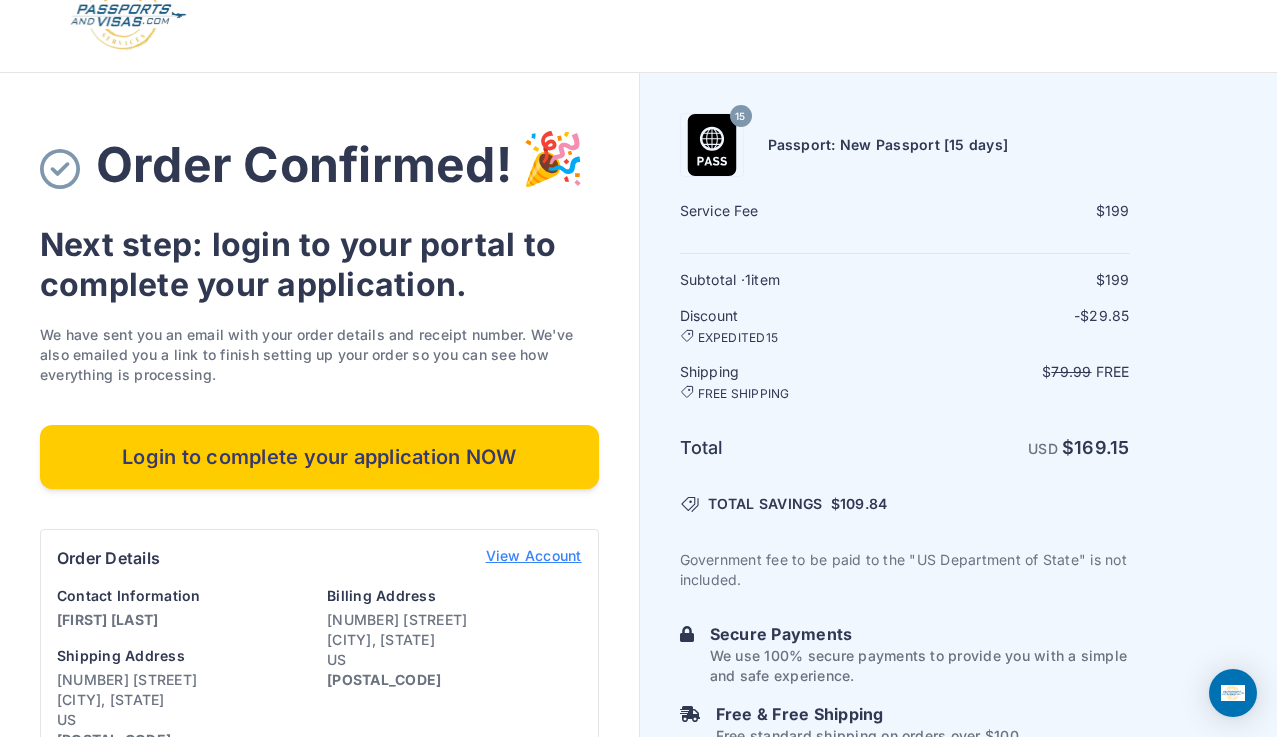 click on "Login to complete your application NOW" at bounding box center (319, 457) 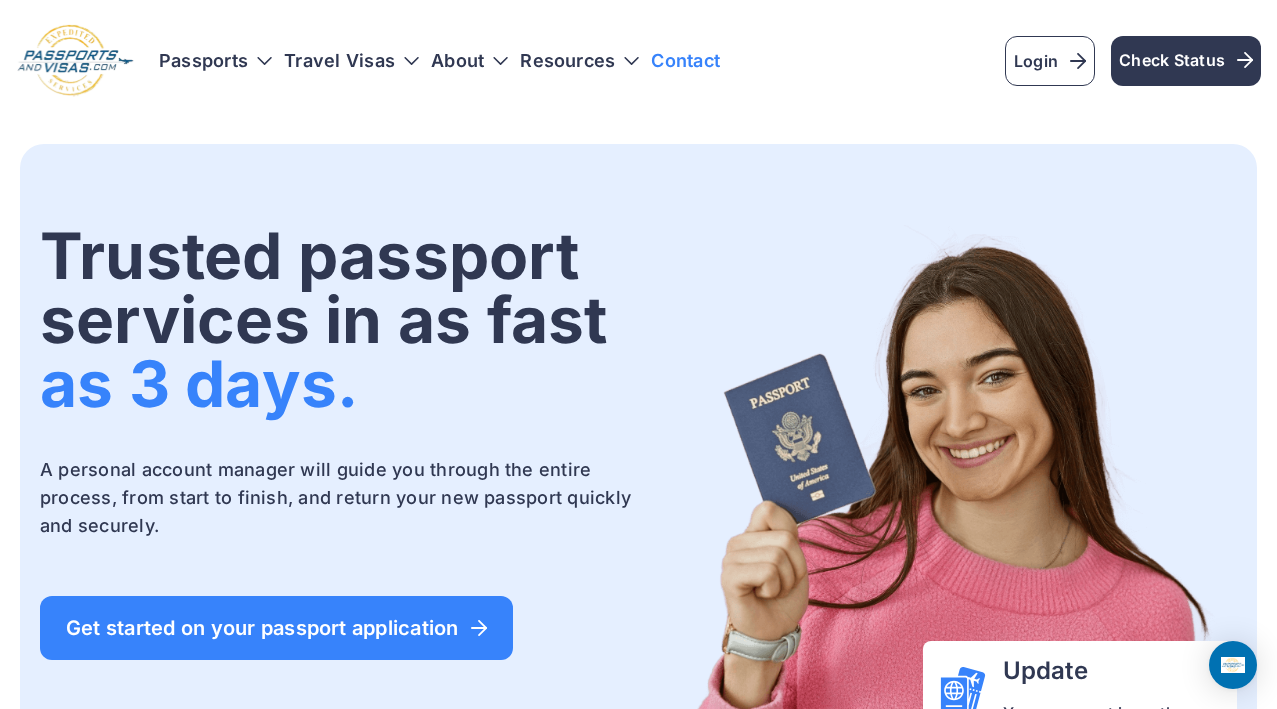 scroll, scrollTop: 0, scrollLeft: 0, axis: both 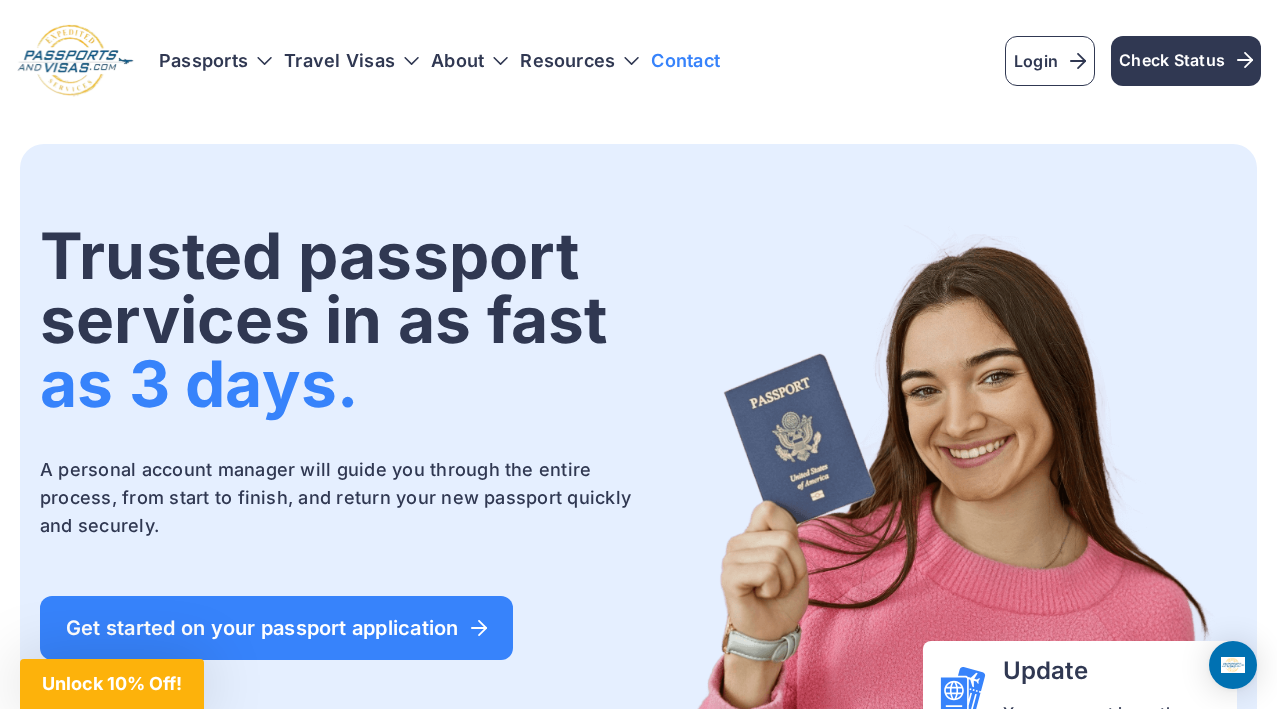 click on "Contact" at bounding box center [685, 61] 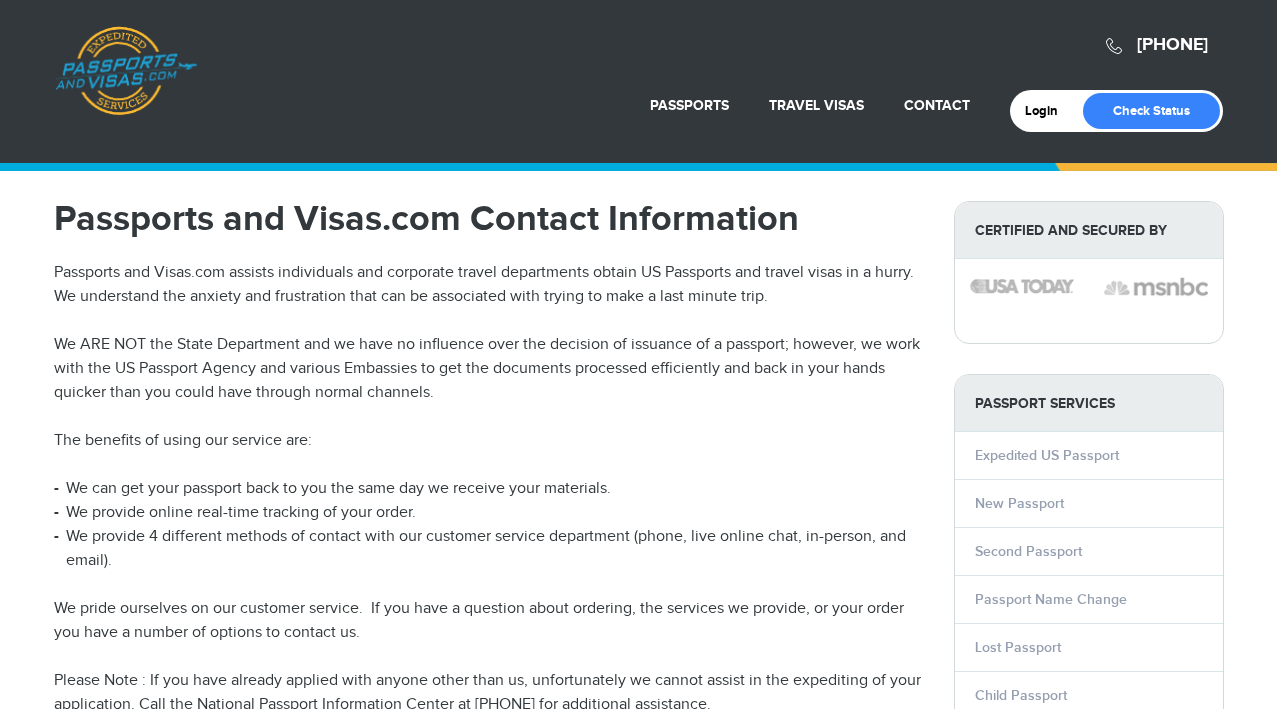 scroll, scrollTop: 0, scrollLeft: 0, axis: both 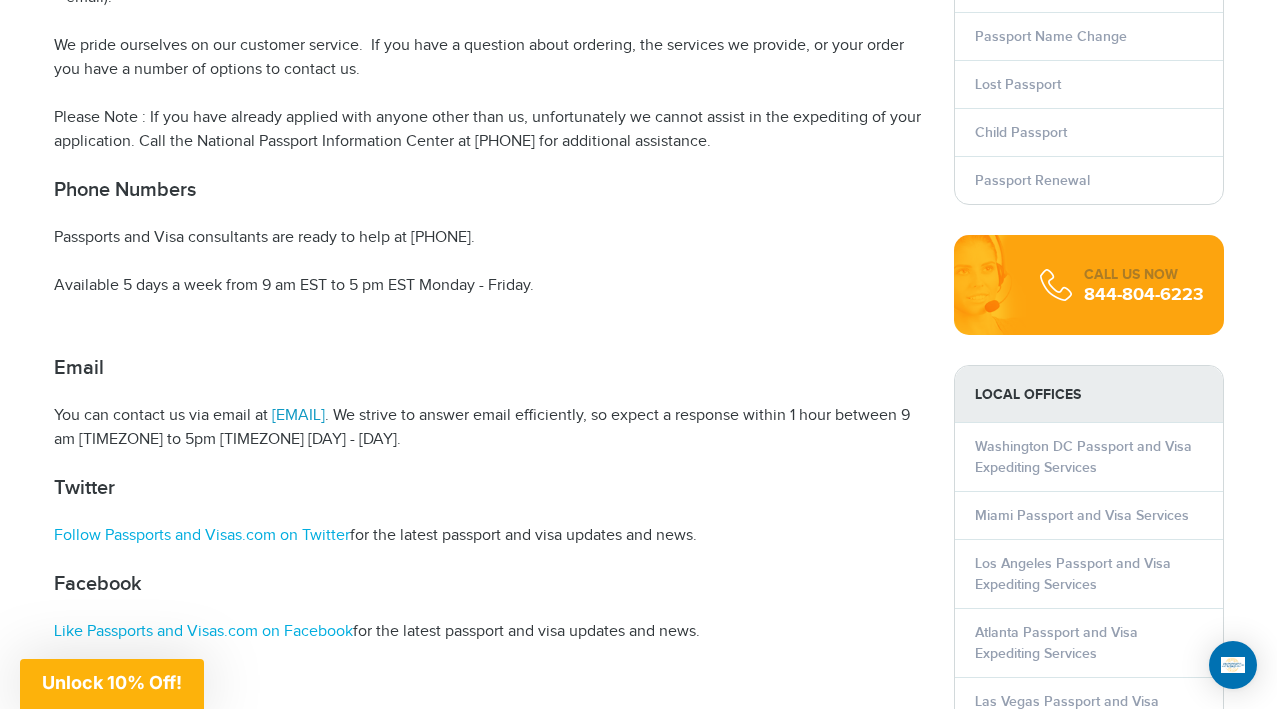 click on "info@passportsandvisas.com" at bounding box center [296, 415] 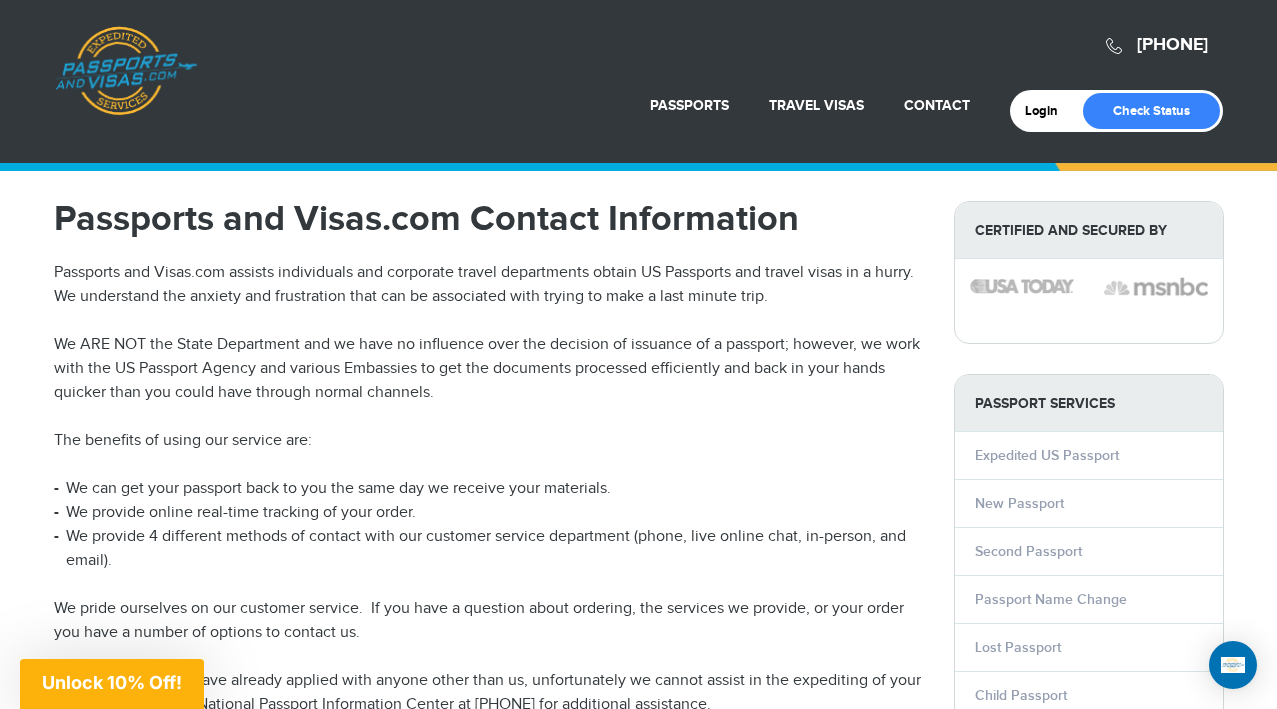scroll, scrollTop: 0, scrollLeft: 0, axis: both 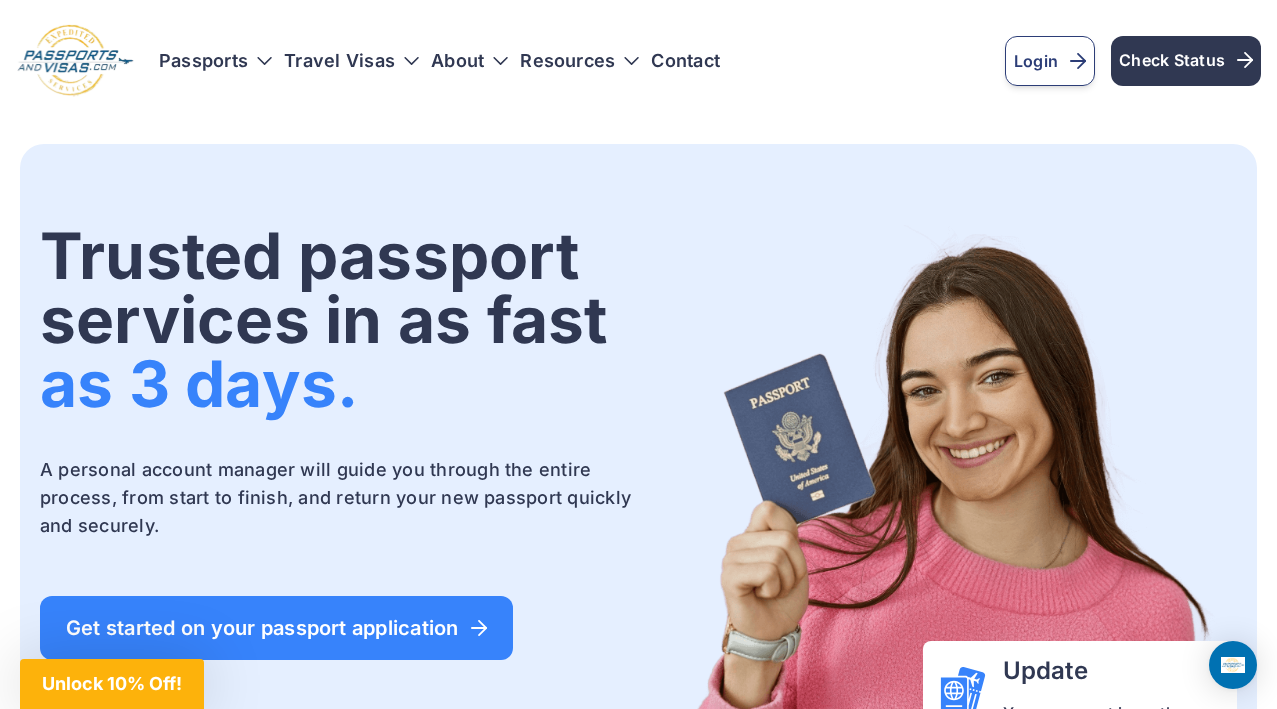 click on "Login" at bounding box center [1050, 61] 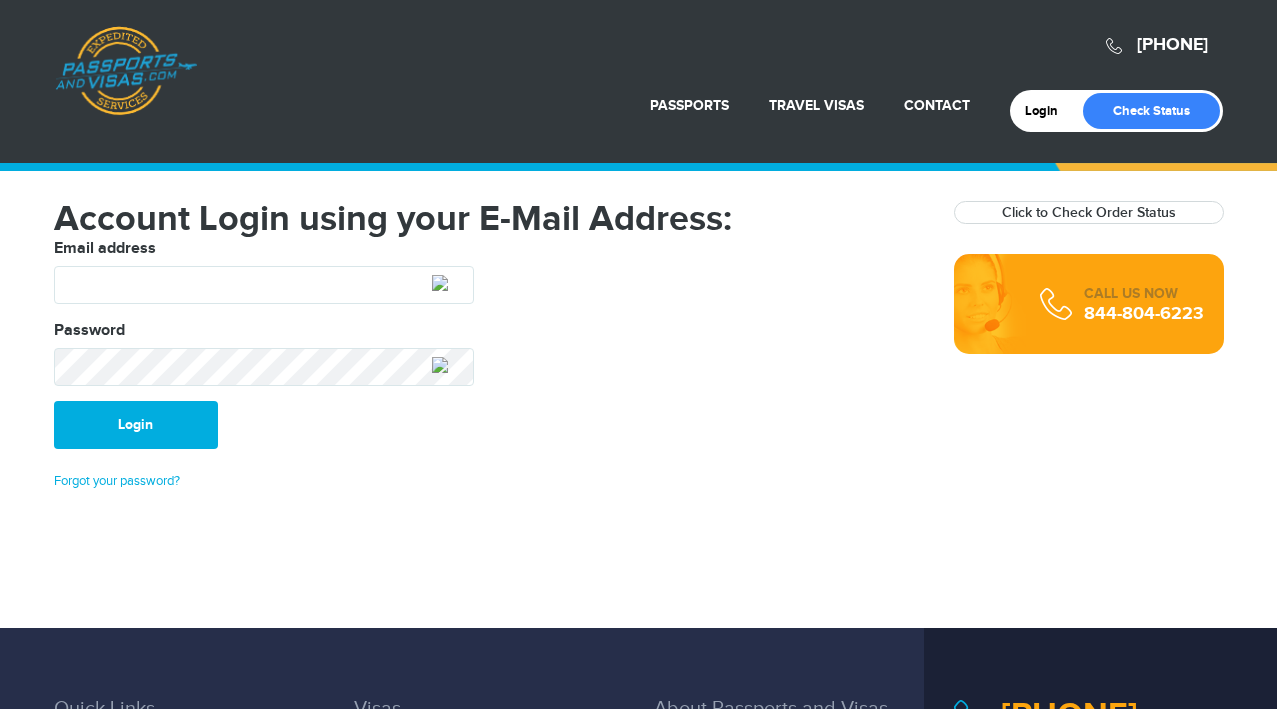 scroll, scrollTop: 0, scrollLeft: 0, axis: both 